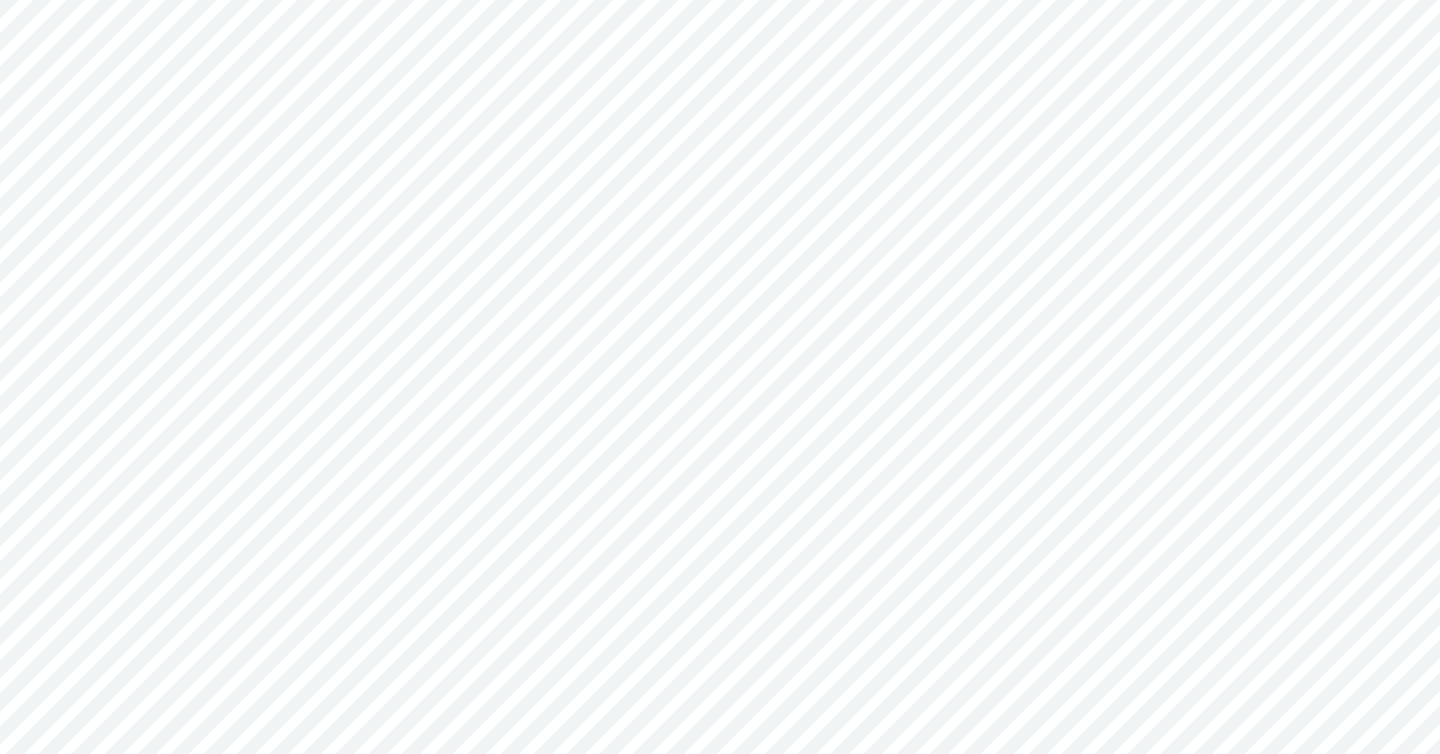 scroll, scrollTop: 0, scrollLeft: 0, axis: both 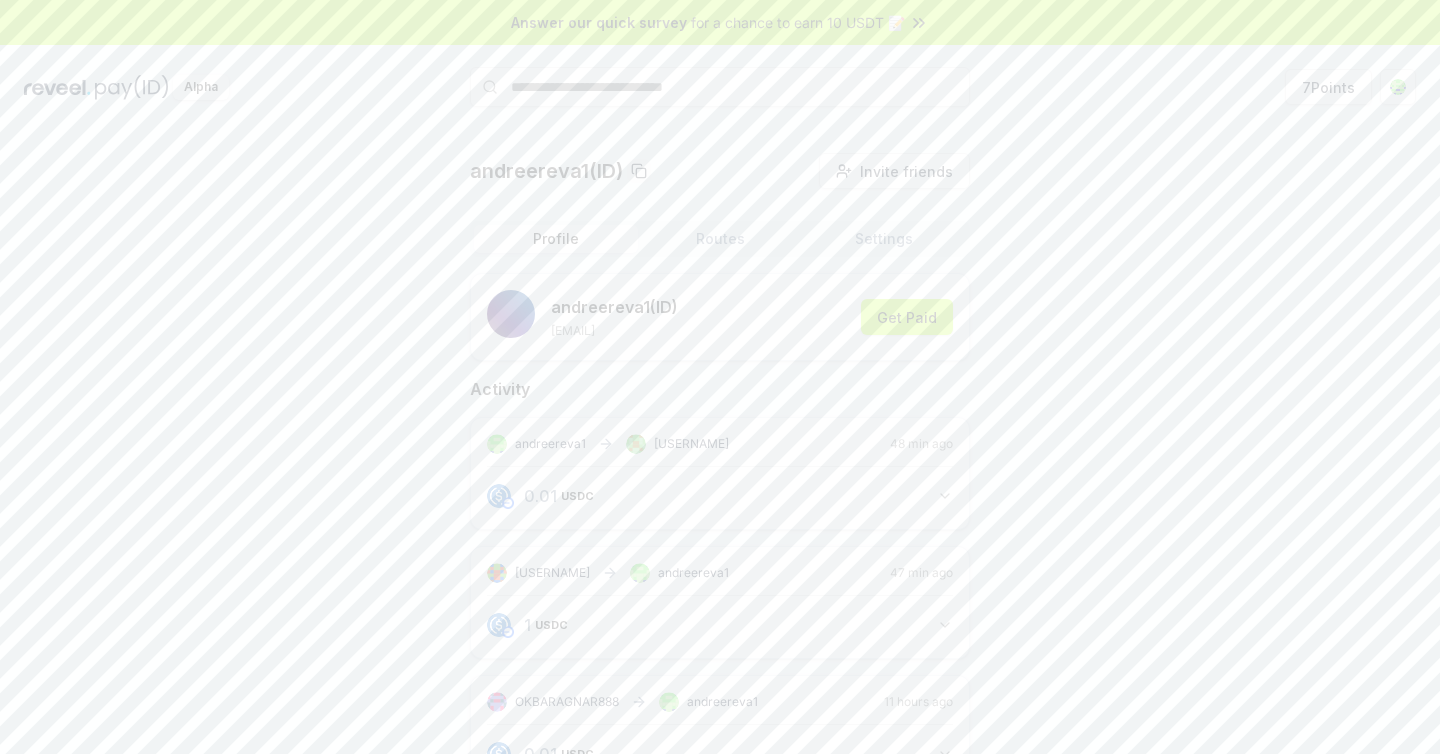 click on "andreereva1(ID) Invite friends Invite Profile Routes Settings andreereva1 (ID) andreereva1@outlook.com Get Paid Activity andreereva1 adrien 48 min ago 0.01 USDC 0.01 USDC adrienonreva andreereva1 47 min ago 1 USDC 1 USDC OKBARAGNAR888 andreereva1 11 hours ago 0.01 USDC 0.01 USDC andreereva1 gxreveel 17 hours ago 0.01 USDC 0.011 USDC andreereva1 gxreveel 17 hours ago 0.01 USDC 0.011 USDC andreereva1 adrienonreva 19 hours ago 0.01 USDC 0.01 USDC andreereva1 gxreveel 19 hours ago 0.01 USDC 0.01 USDC andreereva1 aldo 1 day ago 0 USDT 0.001 USDT andreereva1 adrien 2 days ago 0.000032 ETH 0.000032 ETH 0x294962 andreereva1 3 days ago 0 USDC 0.000011 USDC" at bounding box center [720, 938] 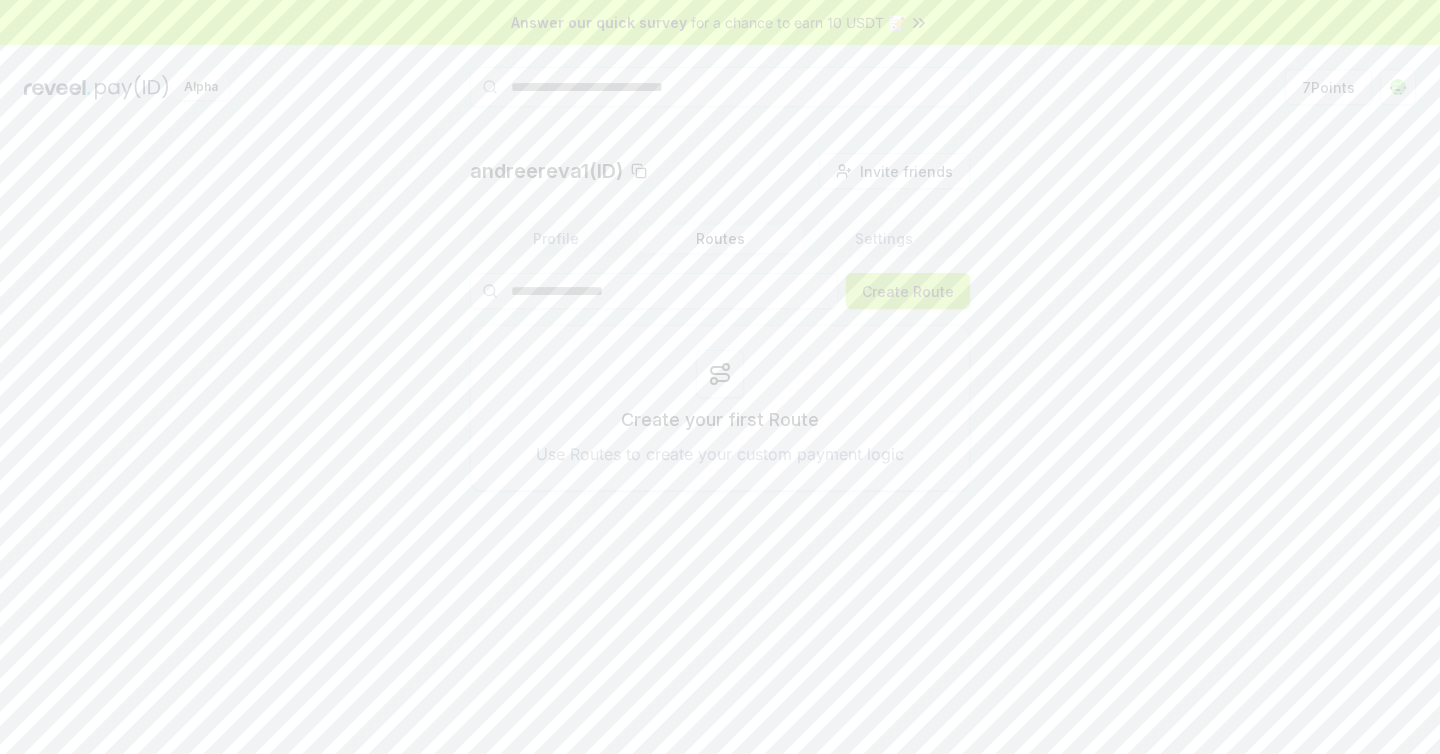 click on "Create Route" at bounding box center [908, 291] 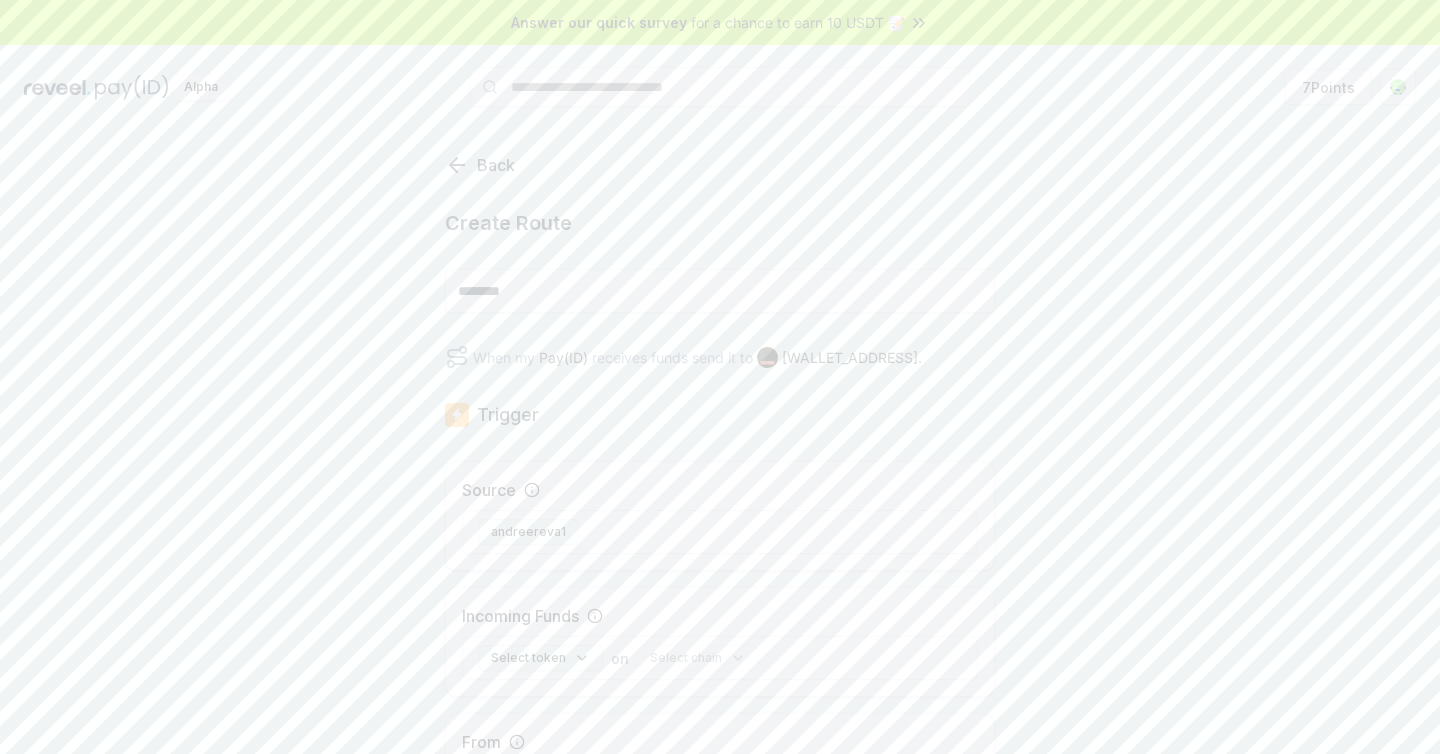 scroll, scrollTop: 0, scrollLeft: 0, axis: both 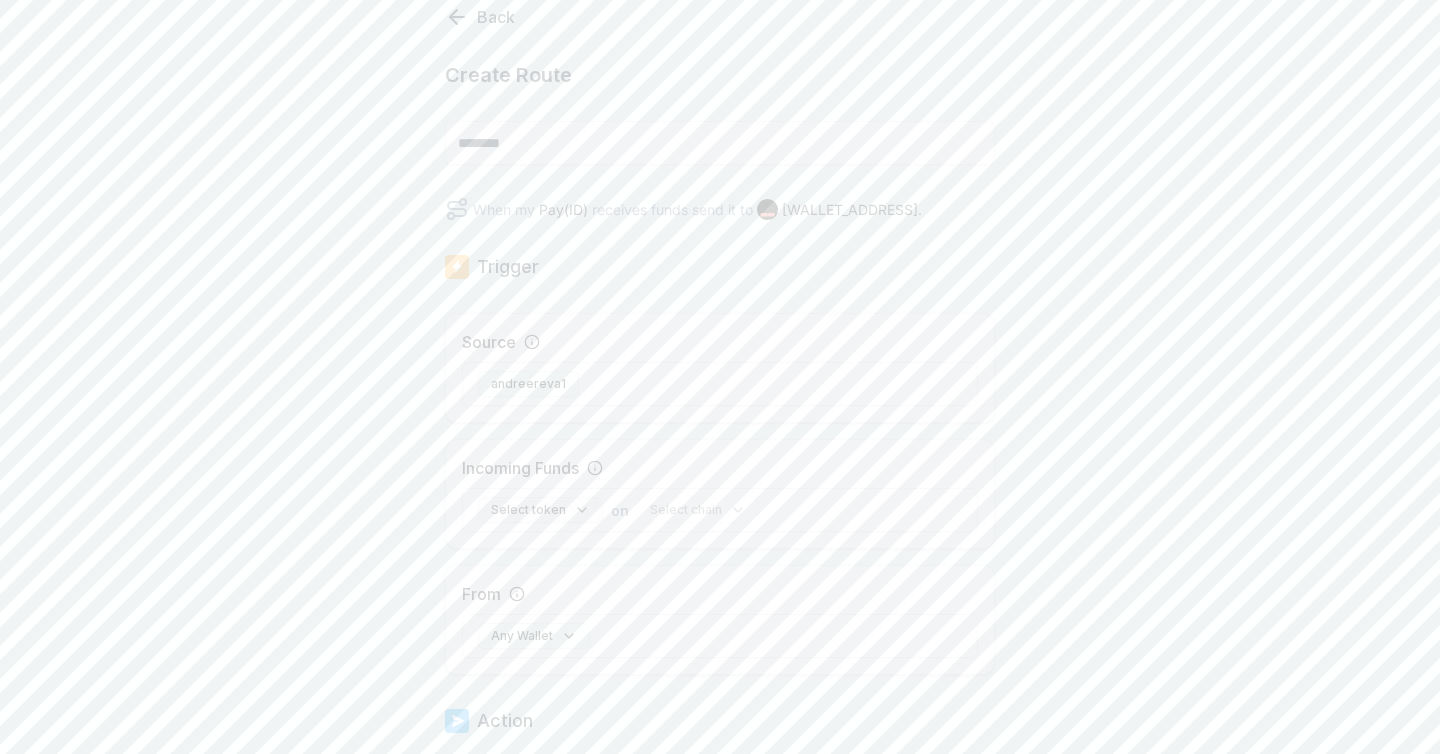 click on "Select token" at bounding box center [540, 510] 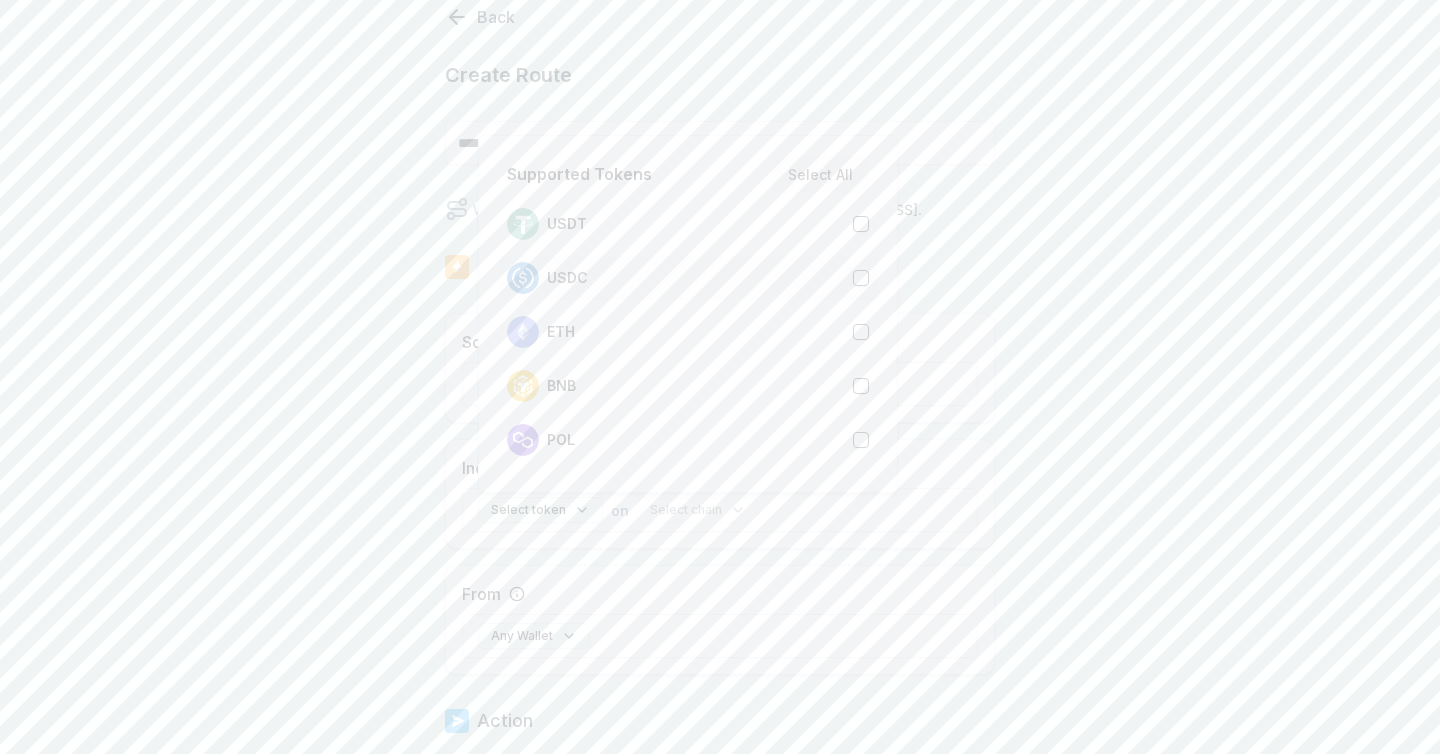 click on "USDC" at bounding box center (688, 278) 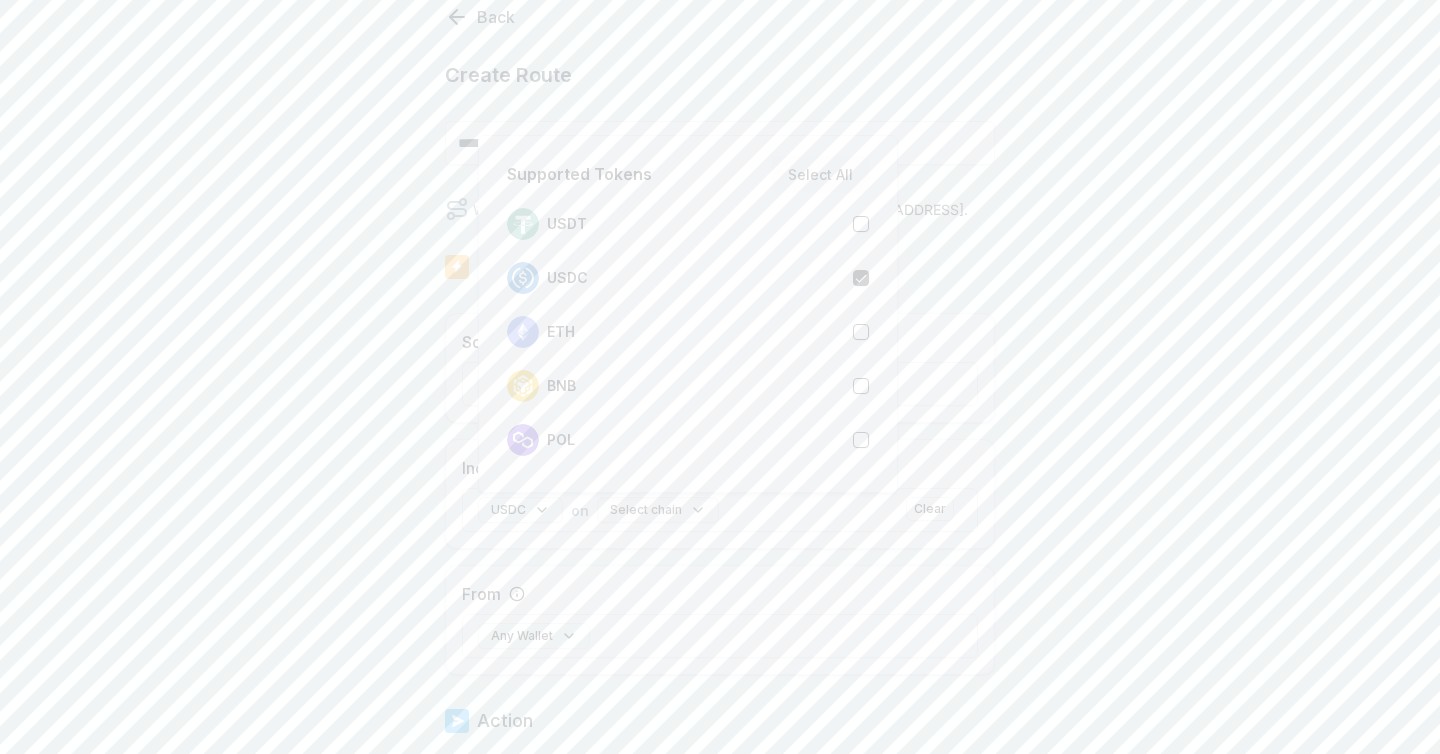click on "Select chain" at bounding box center [658, 510] 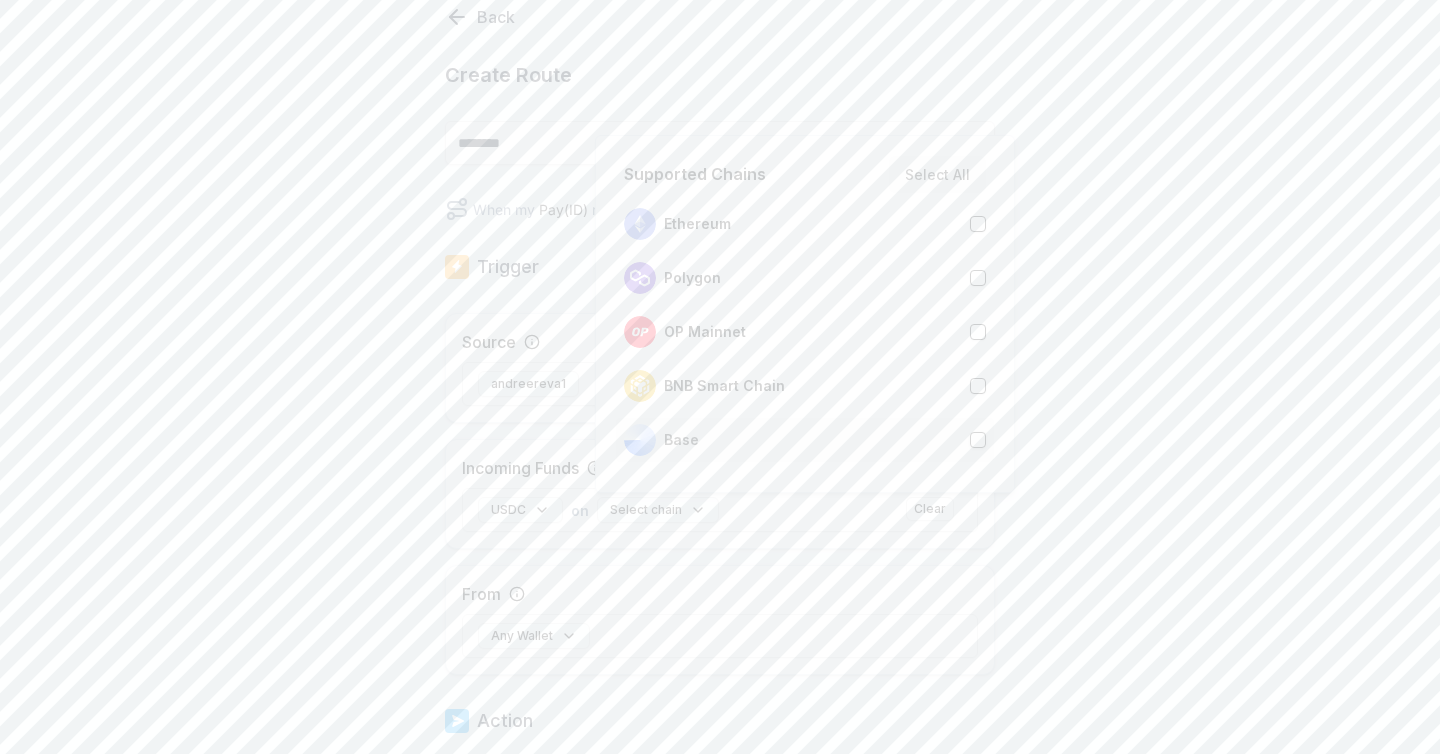 click on "Base" at bounding box center (805, 440) 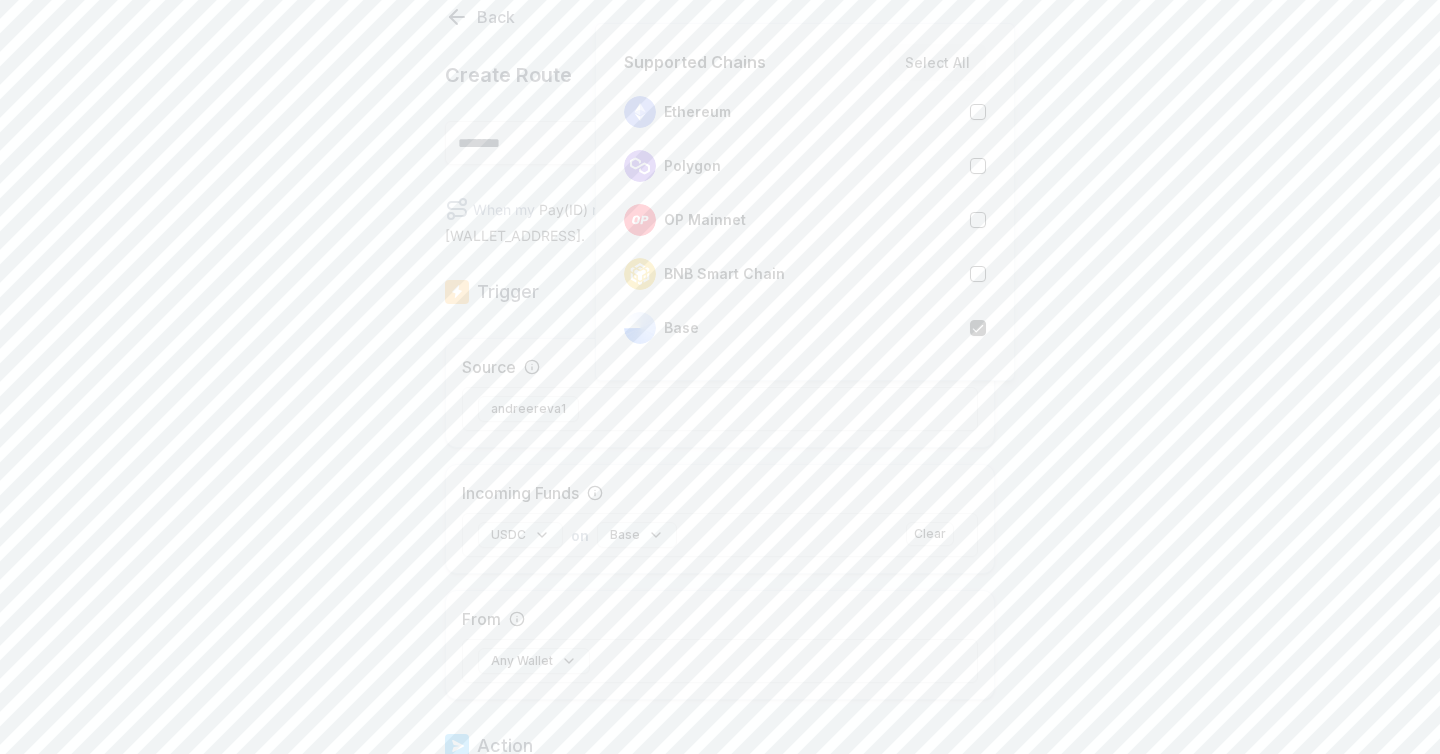scroll, scrollTop: 401, scrollLeft: 0, axis: vertical 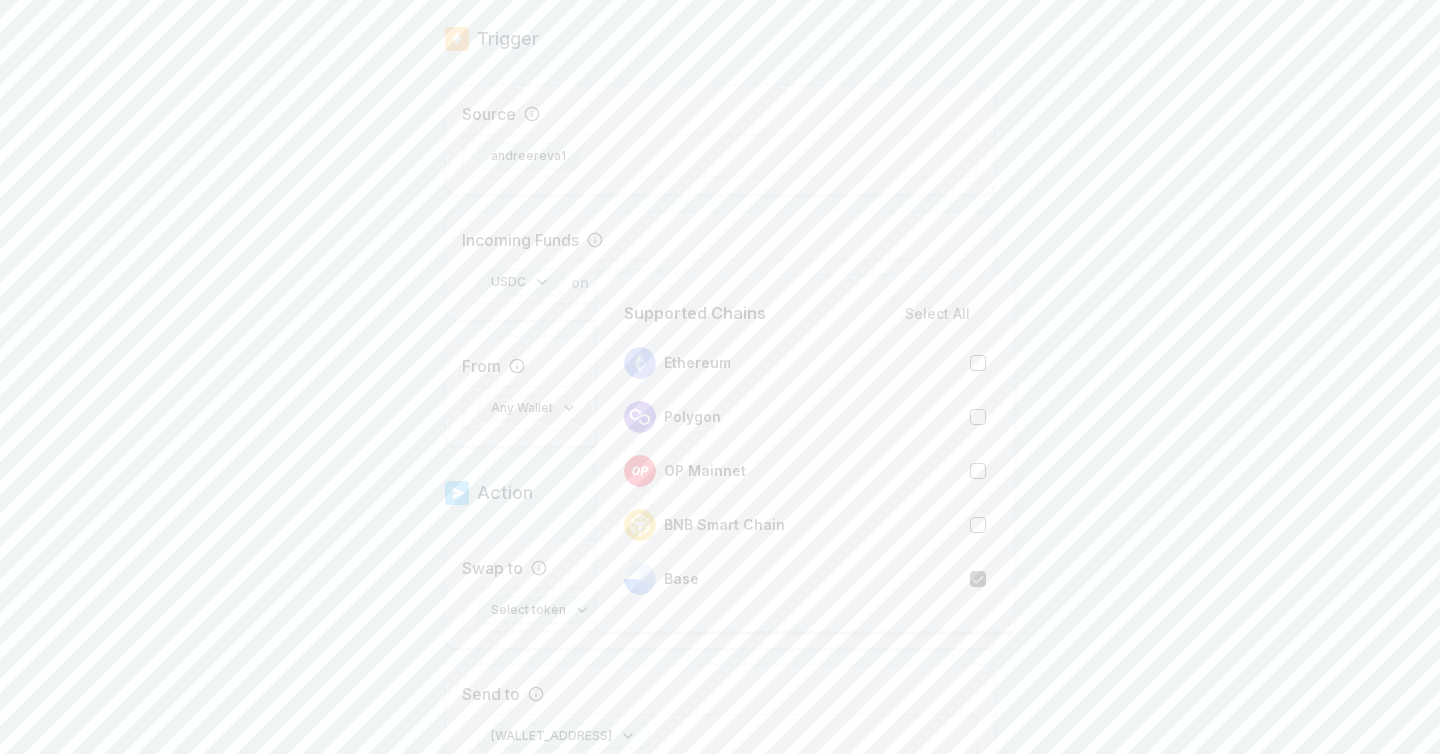 click on "Any Wallet" at bounding box center (534, 408) 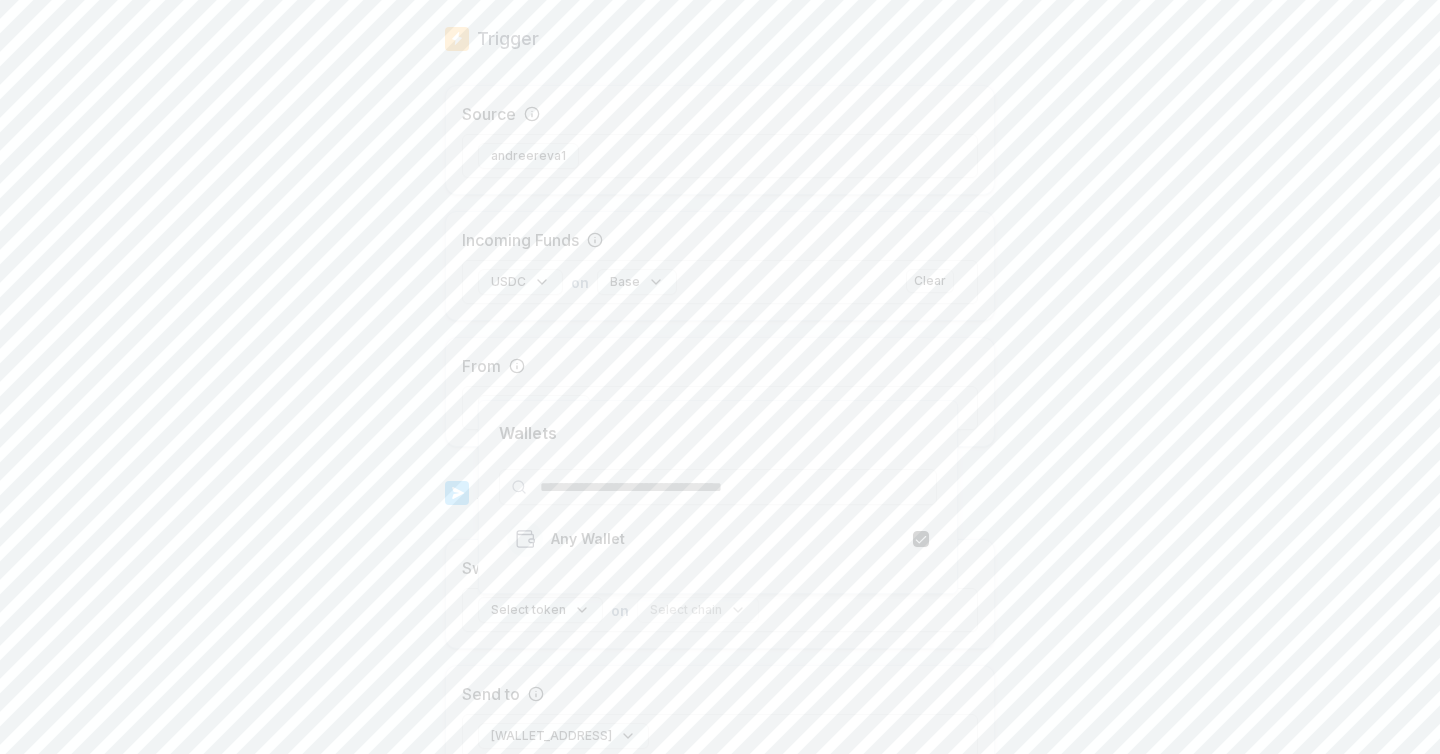 click on "Any Wallet" at bounding box center [720, 408] 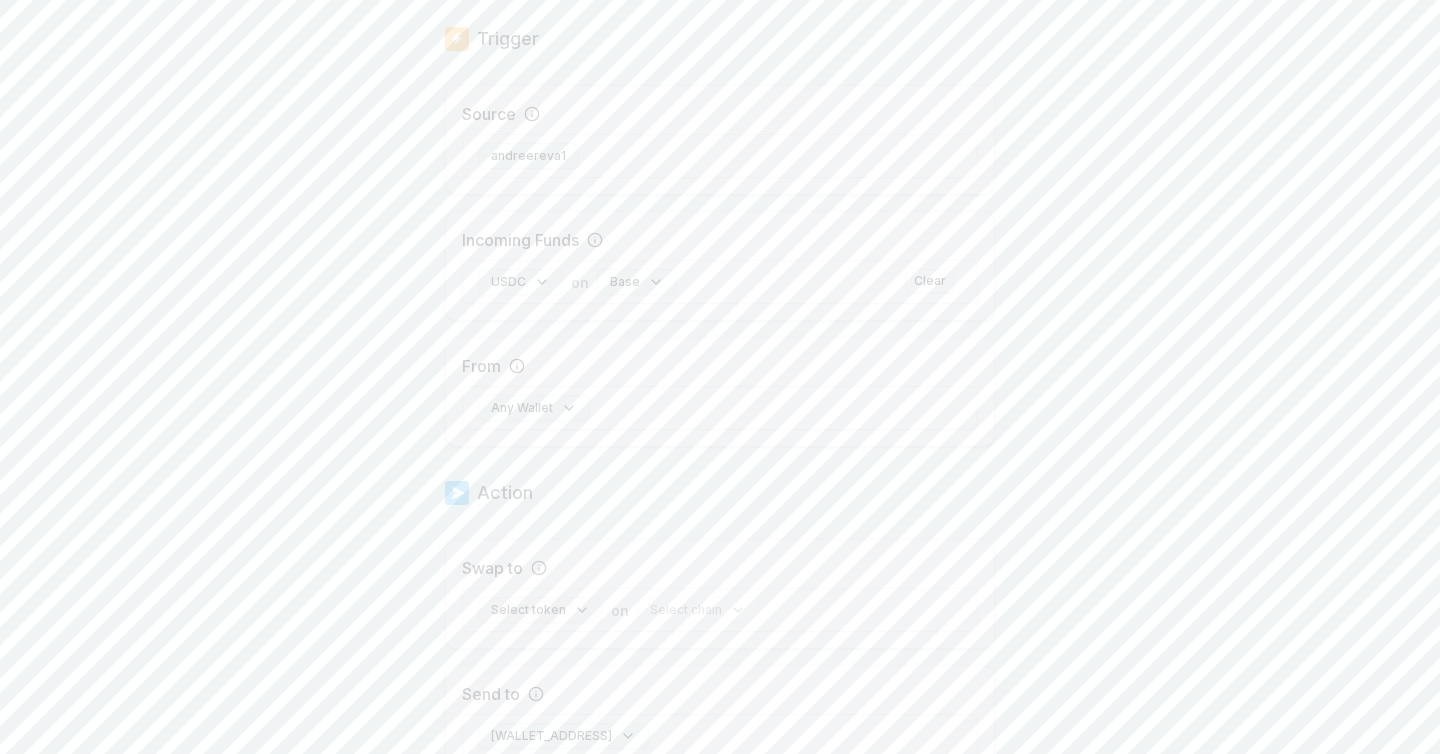 click on "Select token" at bounding box center (540, 610) 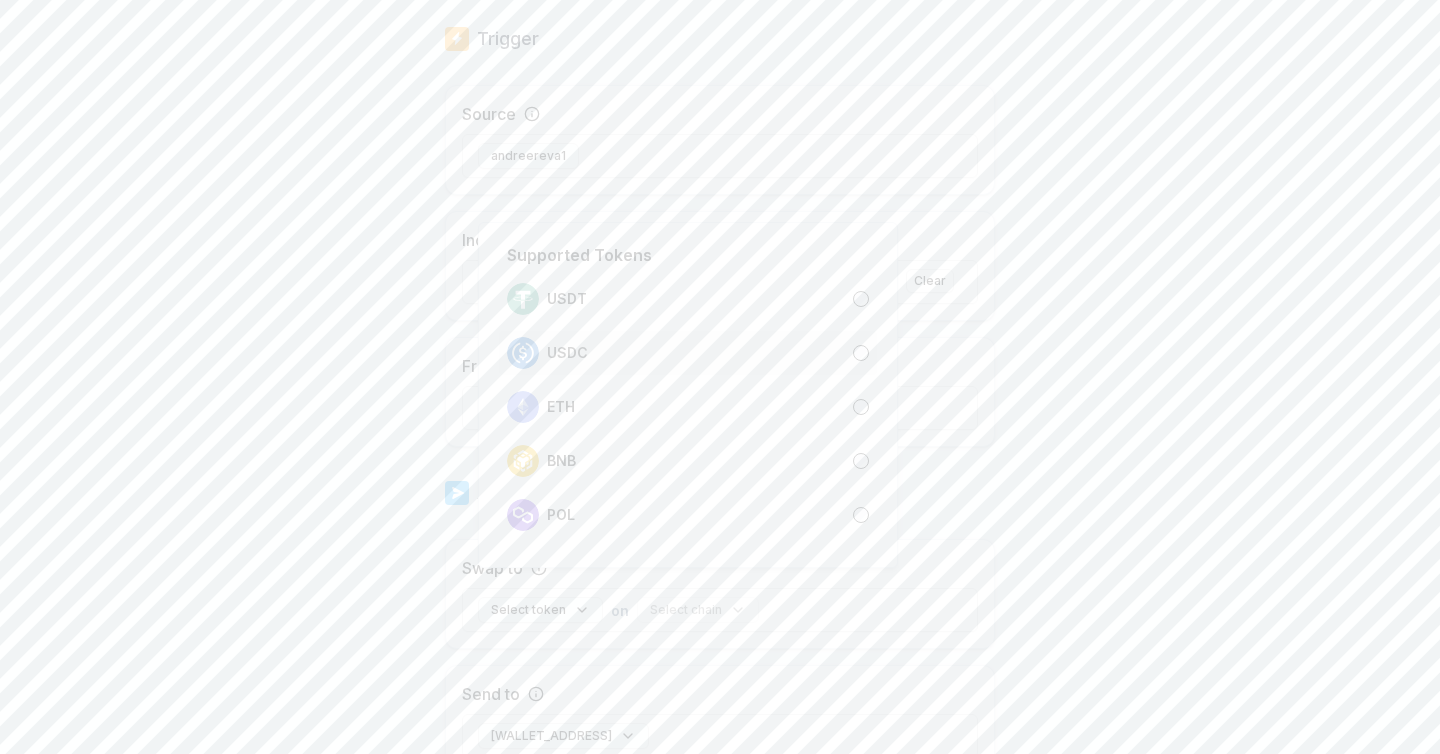 click on "USDC" at bounding box center [688, 353] 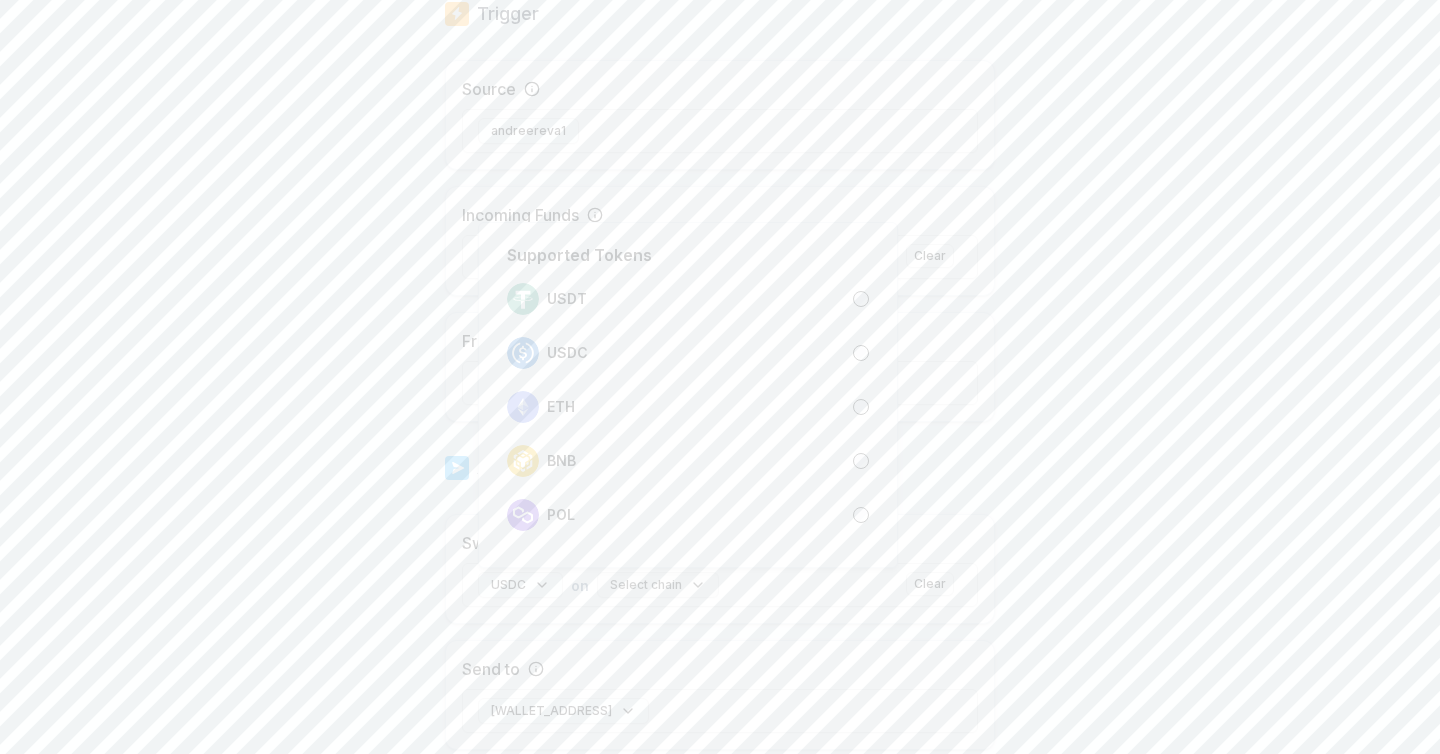 click on "Select chain" at bounding box center (658, 585) 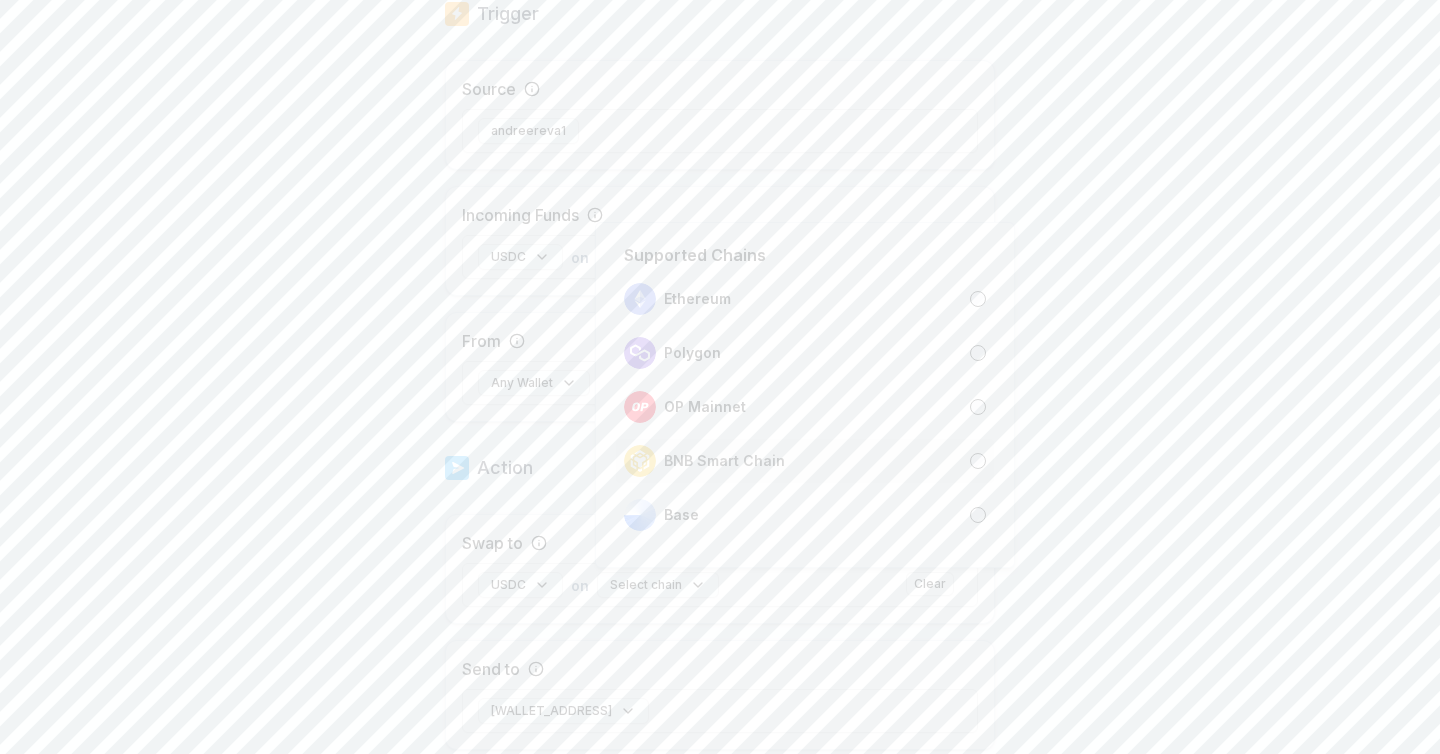 click on "BNB Smart Chain" at bounding box center [704, 461] 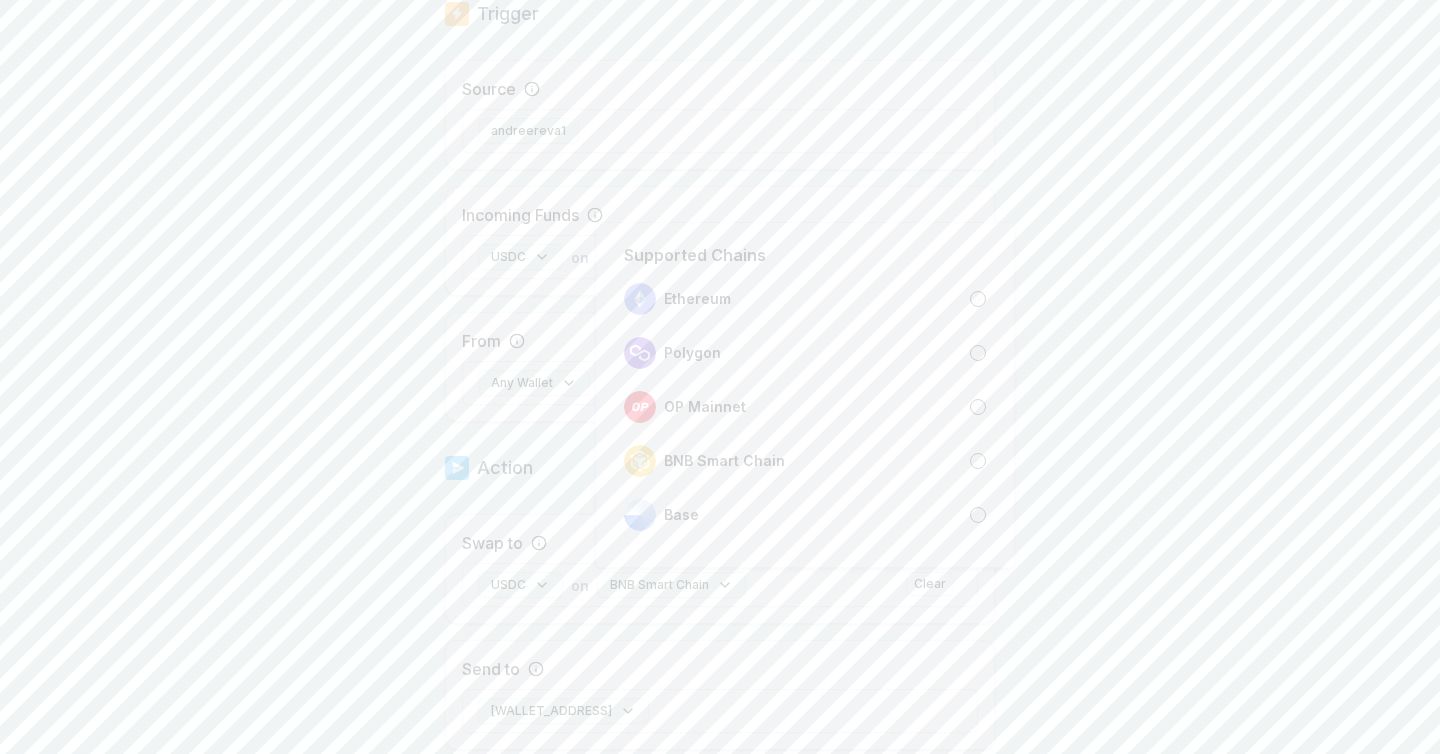click on "Answer our quick survey for a chance to earn 10 USDT 📝 Alpha   7  Points Back Create Route ******** When my  Pay(ID)  receives   USDC on   Base   swap to   USDC   on   BNB Smart Chain send it to 0x3D53...F159 . Trigger Source andreereva1 Incoming Funds USDC on Base   Clear From Any Wallet Action Swap to USDC on BNB Smart Chain   Clear Send to 0x3D53...F159 Create Route Supported Chains Ethereum Polygon OP Mainnet BNB Smart Chain Base" at bounding box center [720, 377] 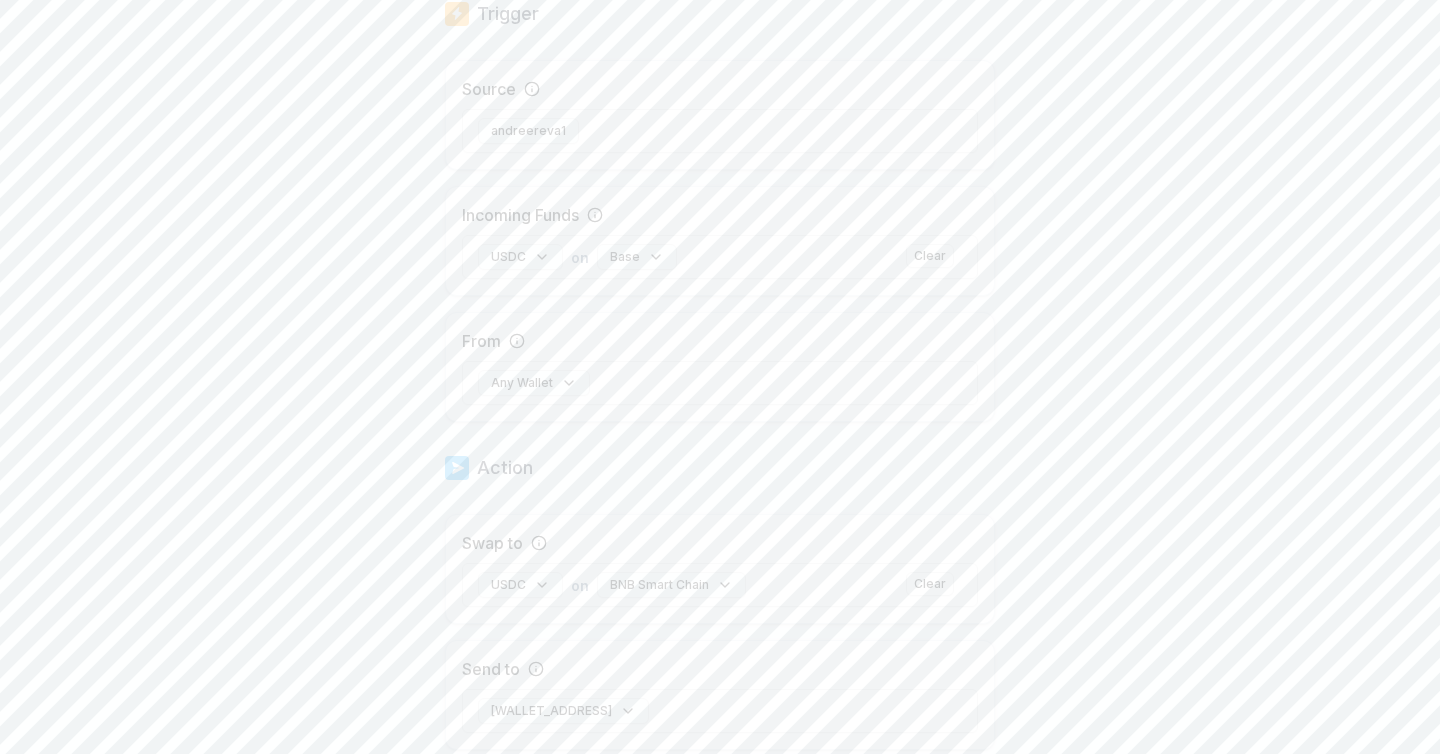 scroll, scrollTop: 560, scrollLeft: 0, axis: vertical 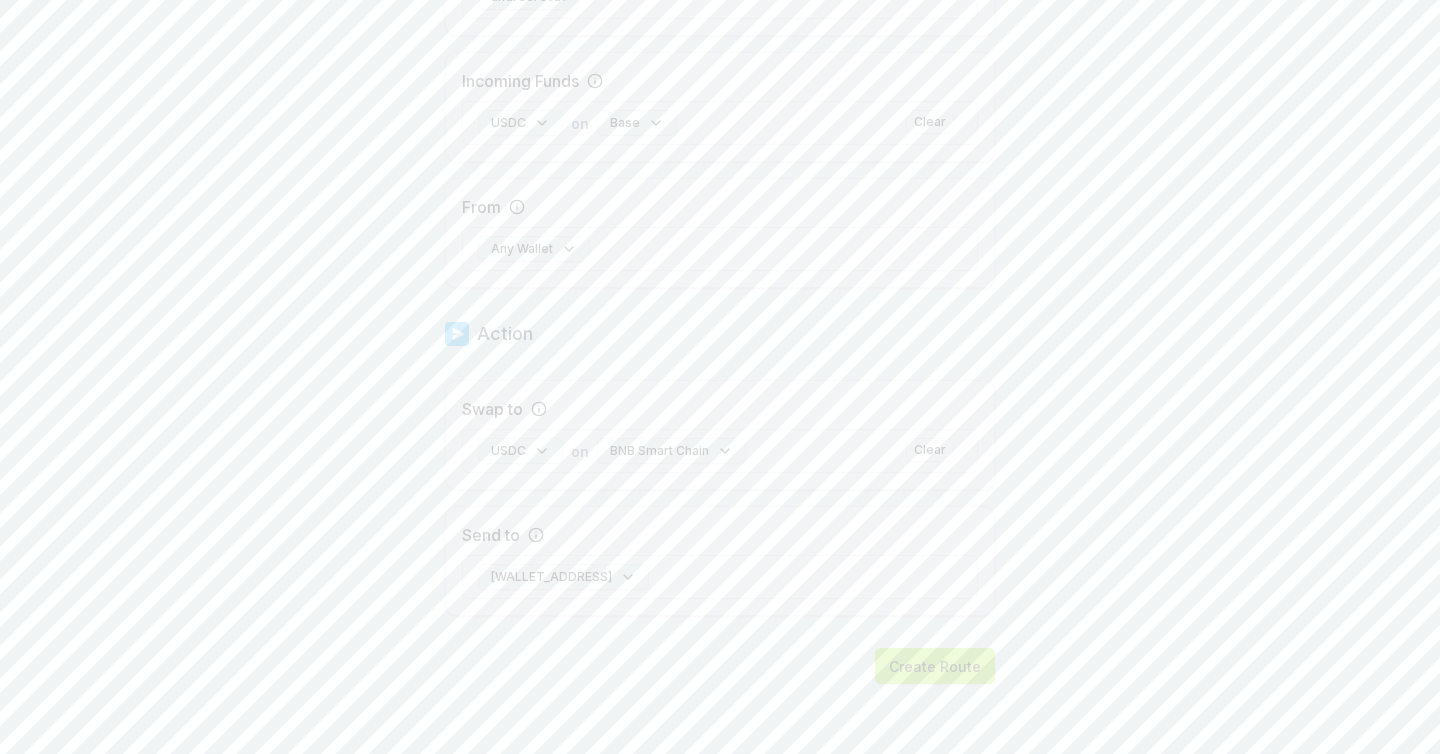 click on "Create Route" at bounding box center [935, 666] 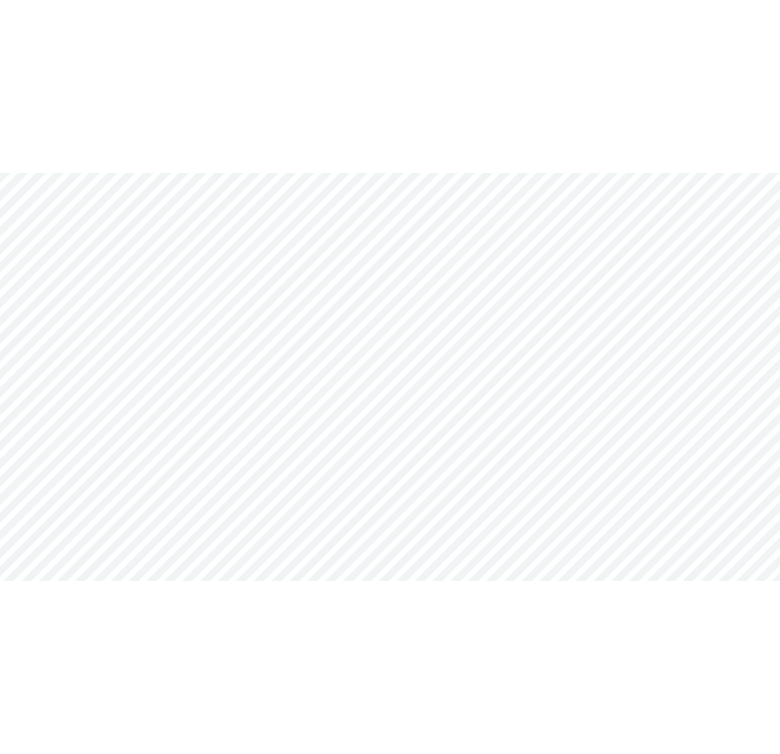 scroll, scrollTop: 0, scrollLeft: 0, axis: both 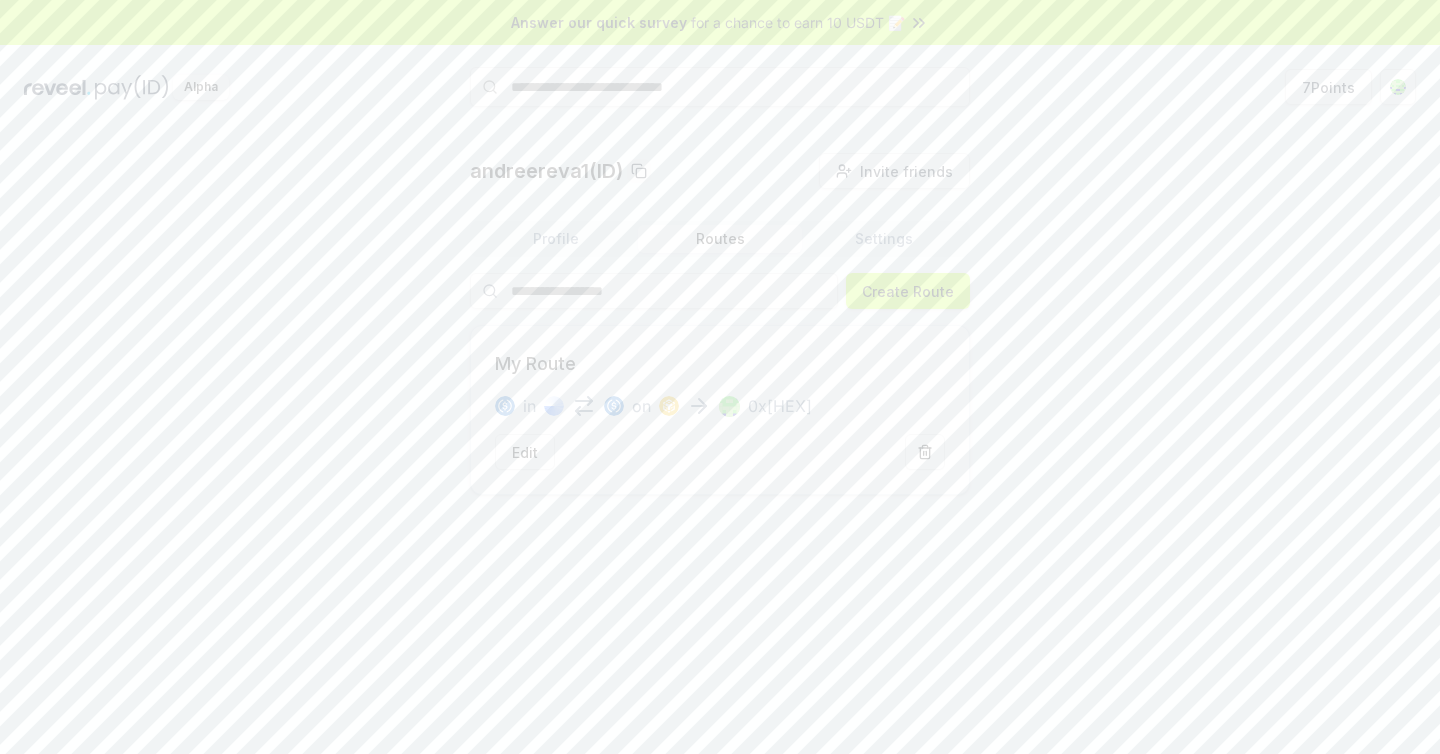 drag, startPoint x: 32, startPoint y: 120, endPoint x: 152, endPoint y: 115, distance: 120.10412 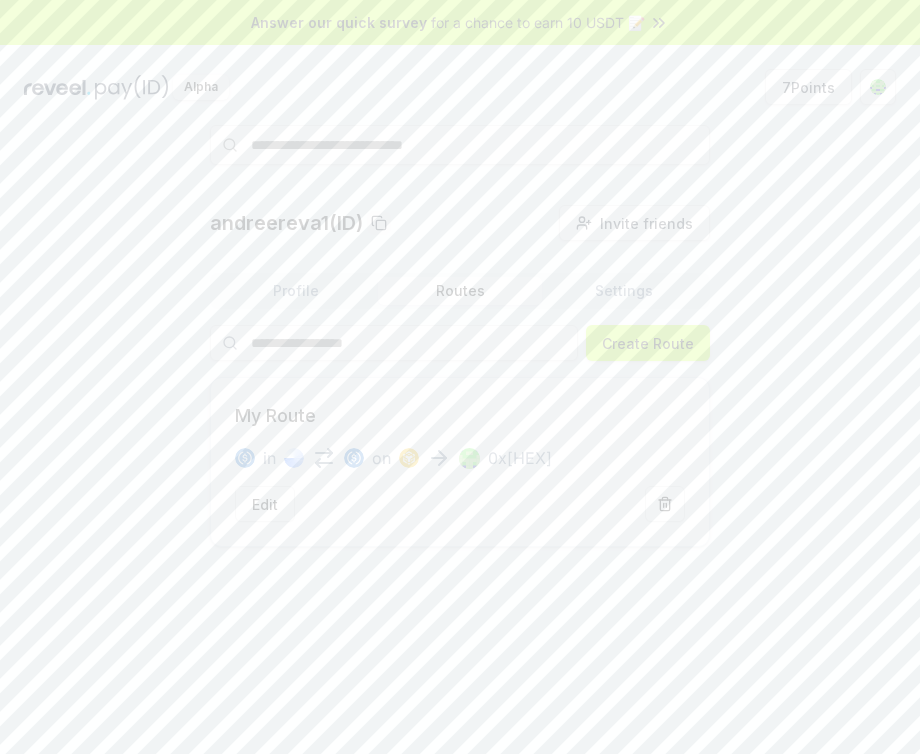 click 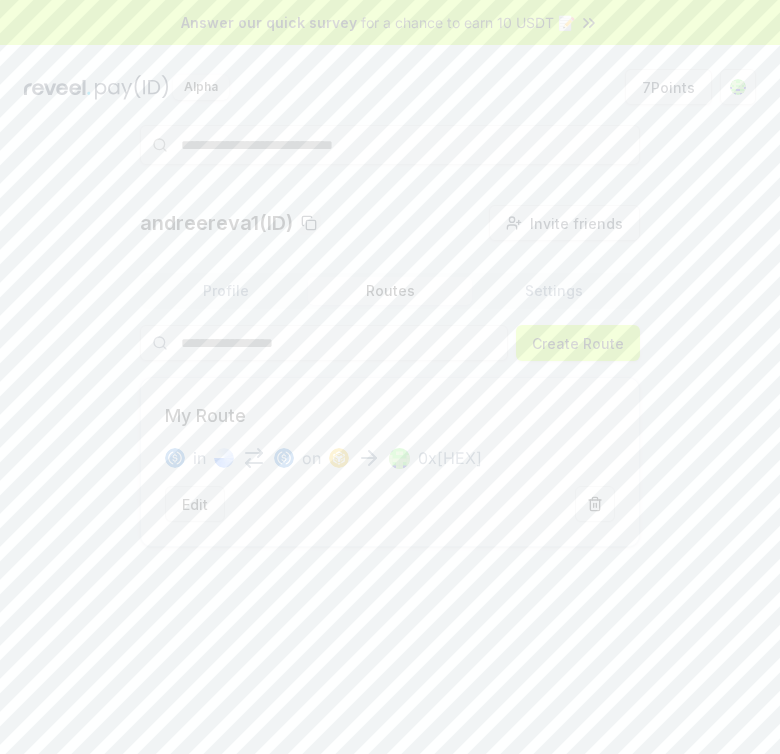 click on "Edit" at bounding box center [195, 504] 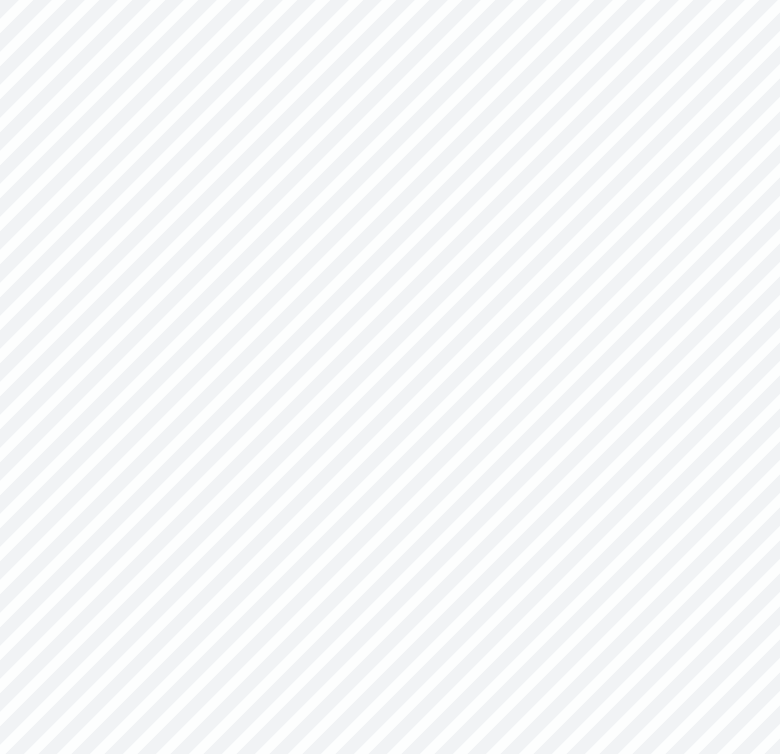 scroll, scrollTop: 0, scrollLeft: 0, axis: both 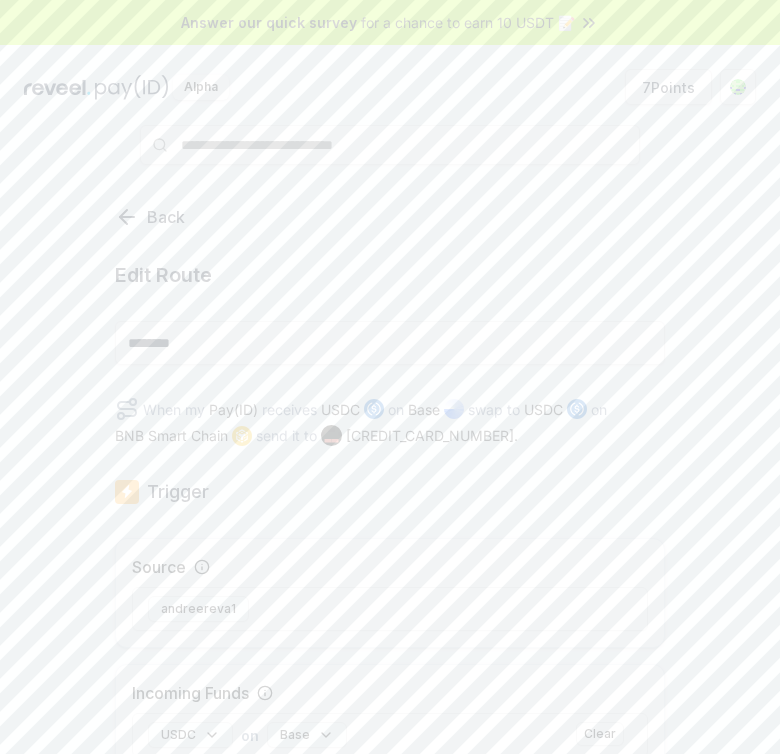 click on "Back" at bounding box center (166, 217) 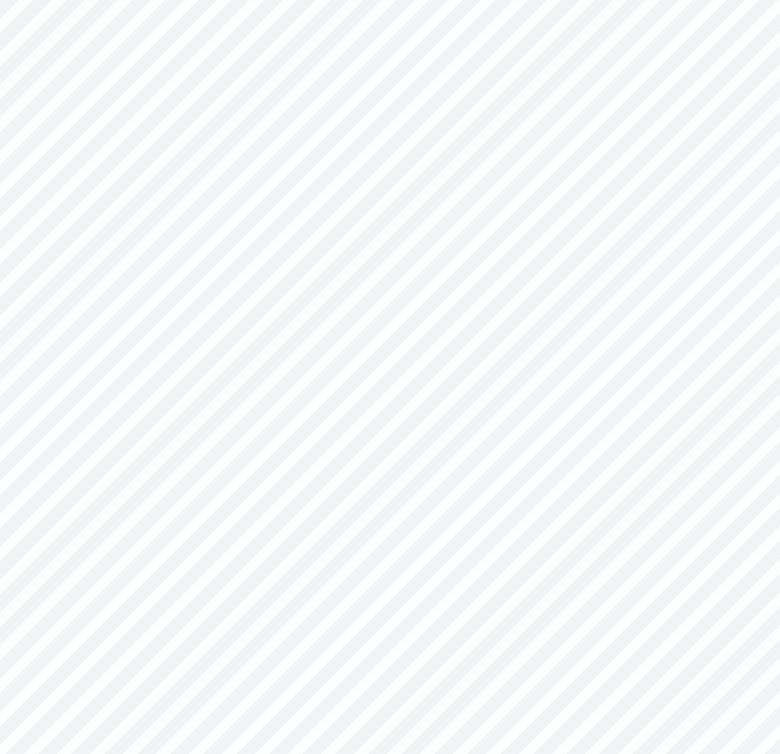 scroll, scrollTop: 0, scrollLeft: 0, axis: both 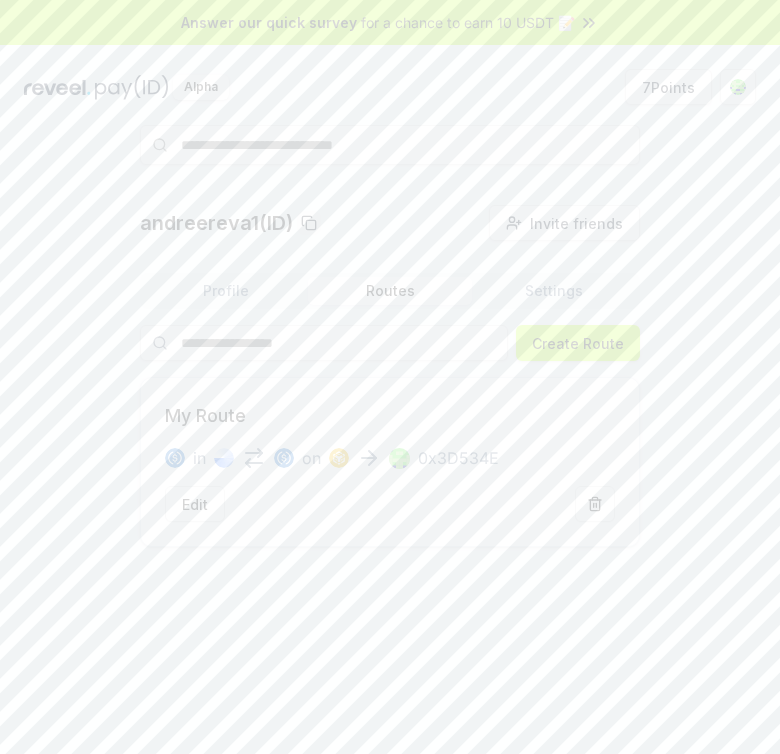 click on "Profile" at bounding box center [226, 291] 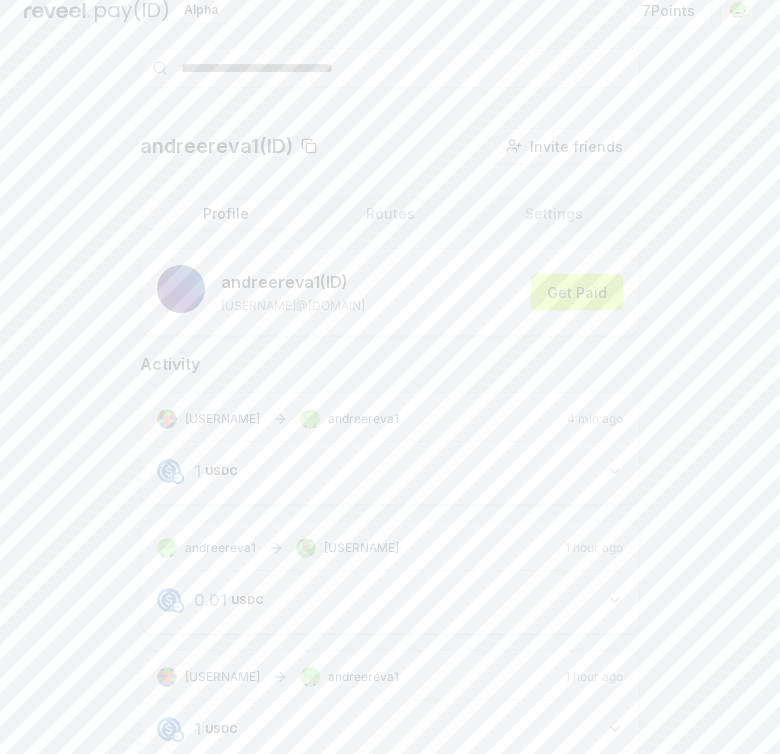 scroll, scrollTop: 102, scrollLeft: 0, axis: vertical 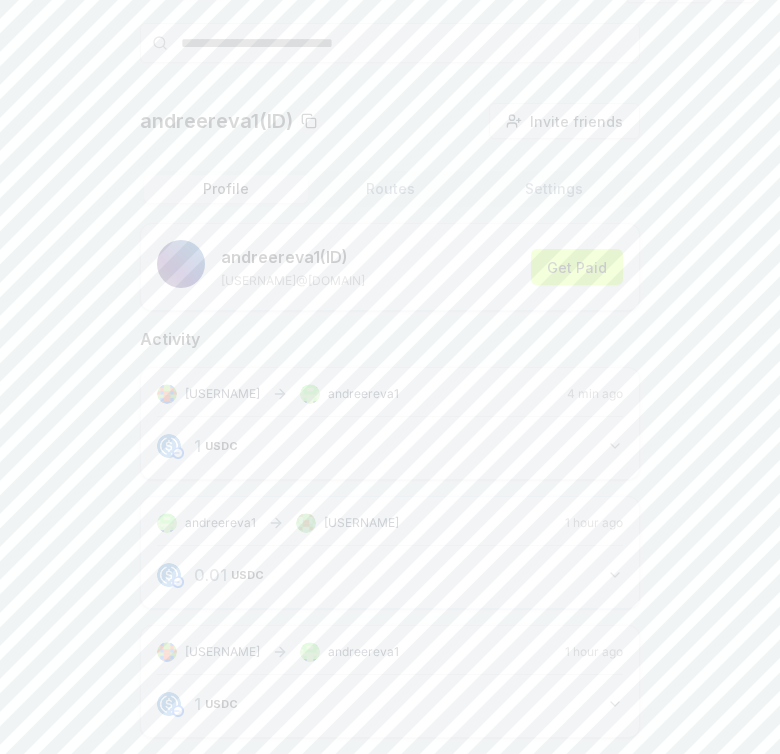 click 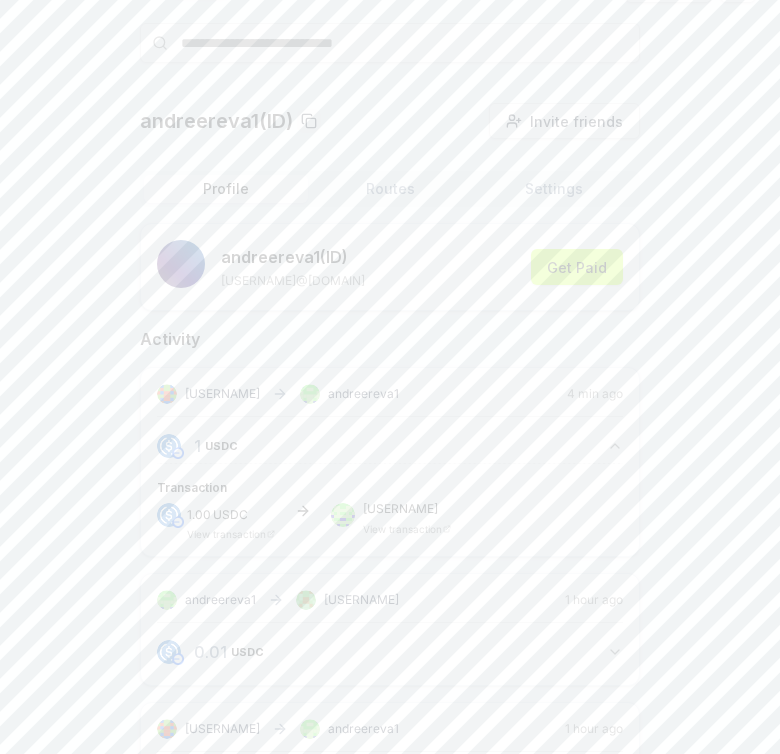 click 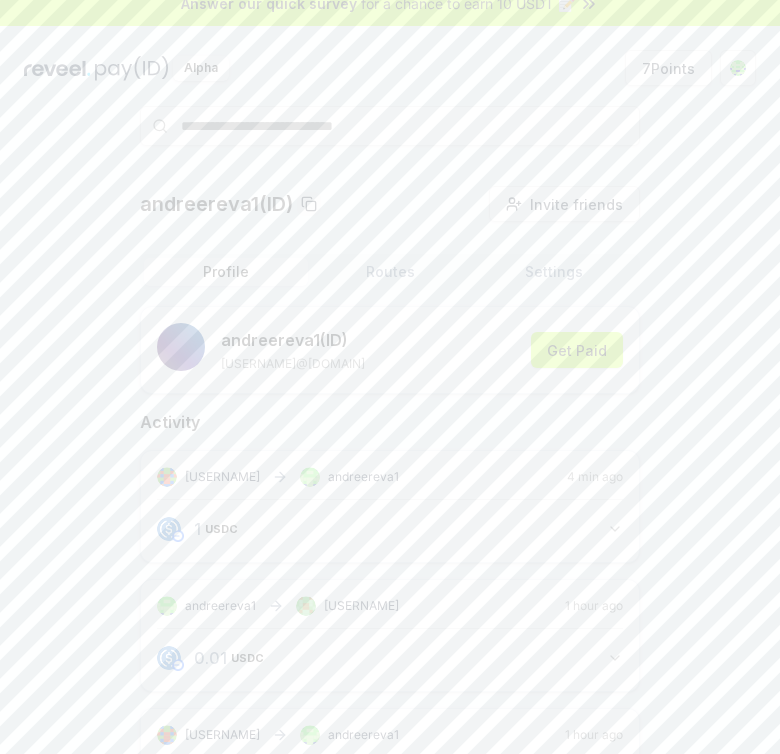 scroll, scrollTop: 0, scrollLeft: 0, axis: both 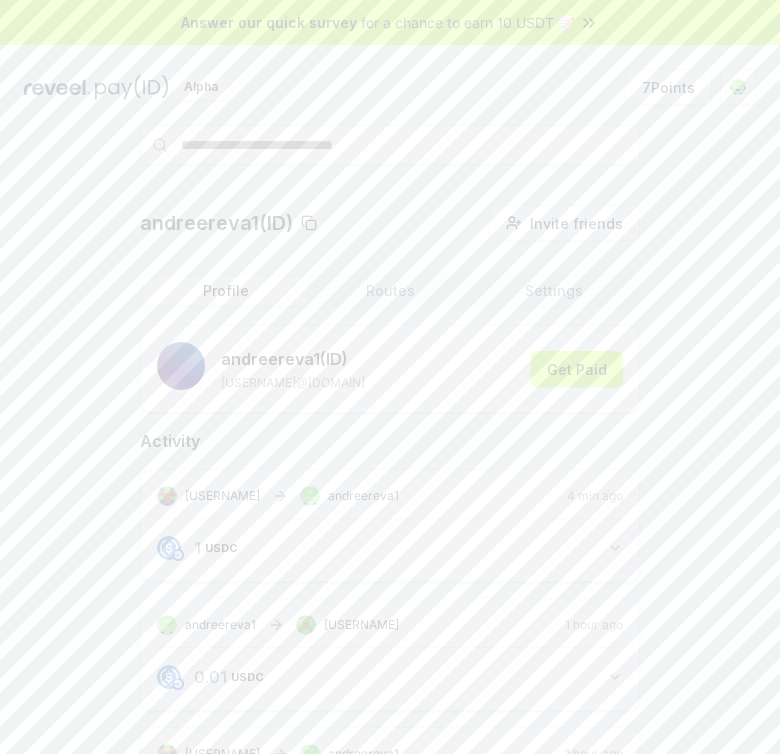 click on "Routes" at bounding box center [390, 291] 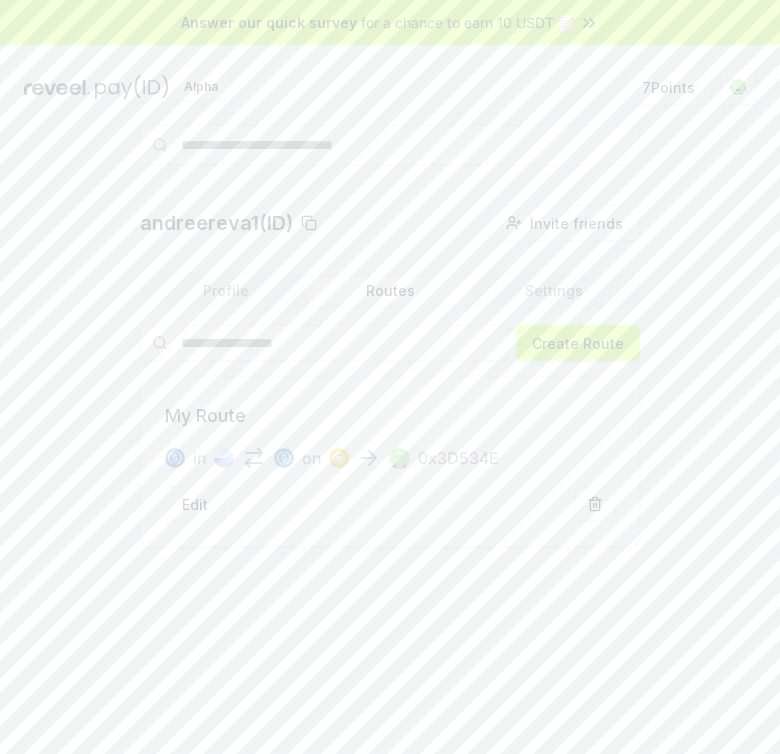 click on "Profile" at bounding box center (226, 291) 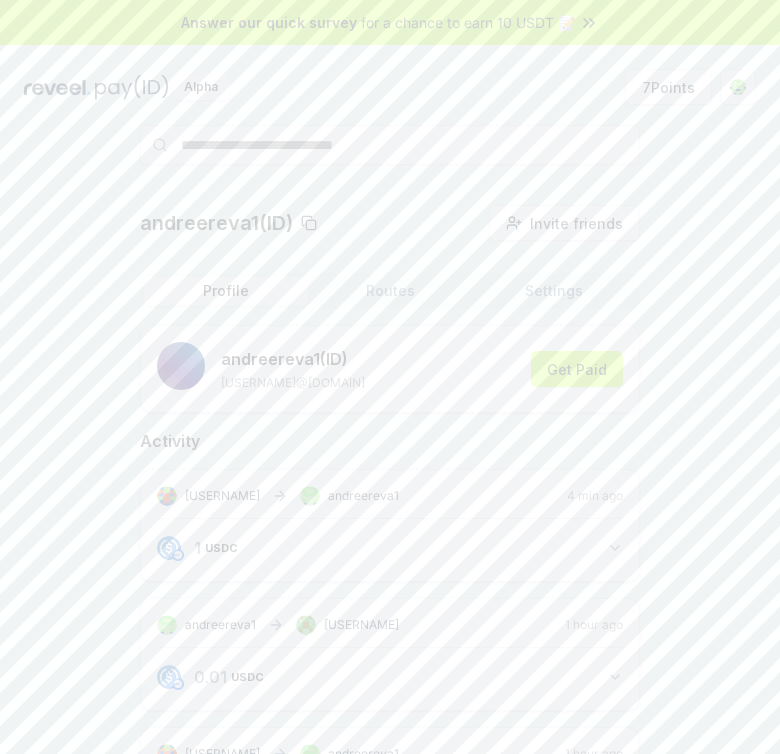 click on "Routes" at bounding box center [390, 291] 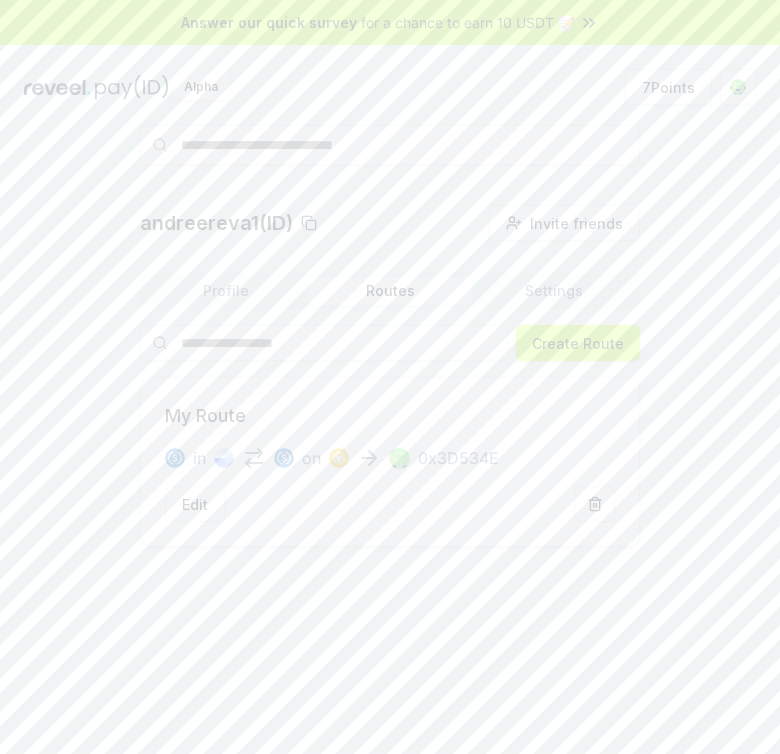 click on "Profile" at bounding box center (226, 291) 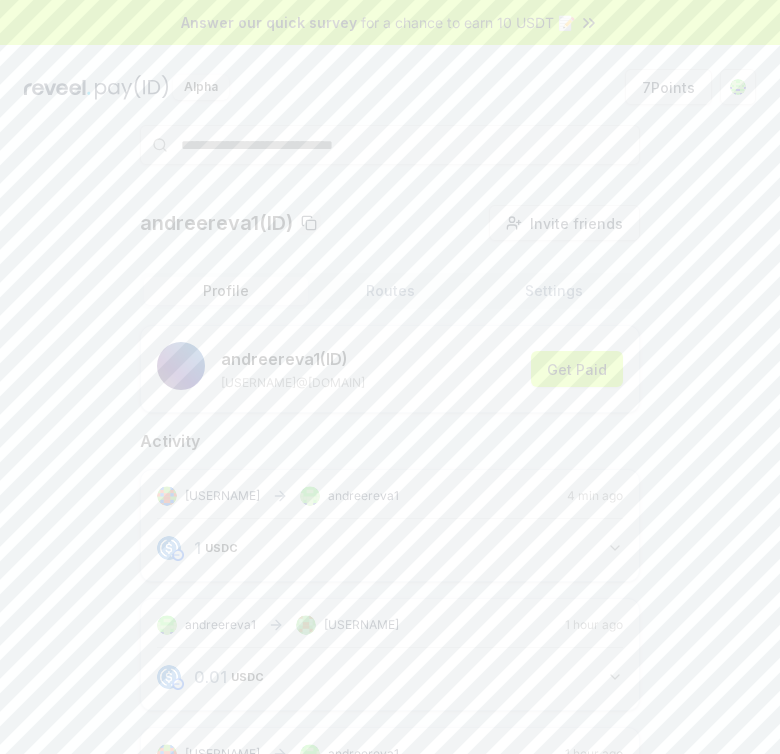 click on "Activity adrienonreva andreereva1 4 min ago 1 USDC 1 USDC andreereva1 adrien 1 hour ago 0.01 USDC 0.01 USDC adrienonreva andreereva1 1 hour ago 1 USDC 1 USDC OKBARAGNAR888 andreereva1 11 hours ago 0.01 USDC 0.01 USDC andreereva1 gxreveel 17 hours ago 0.01 USDC 0.011 USDC andreereva1 gxreveel 17 hours ago 0.01 USDC 0.011 USDC andreereva1 adrienonreva 19 hours ago 0.01 USDC 0.01 USDC andreereva1 gxreveel 19 hours ago 0.01 USDC 0.01 USDC andreereva1 aldo 1 day ago 0 USDT 0.001 USDT andreereva1 adrien 2 days ago 0.000032 ETH 0.000032 ETH" at bounding box center (390, 1086) 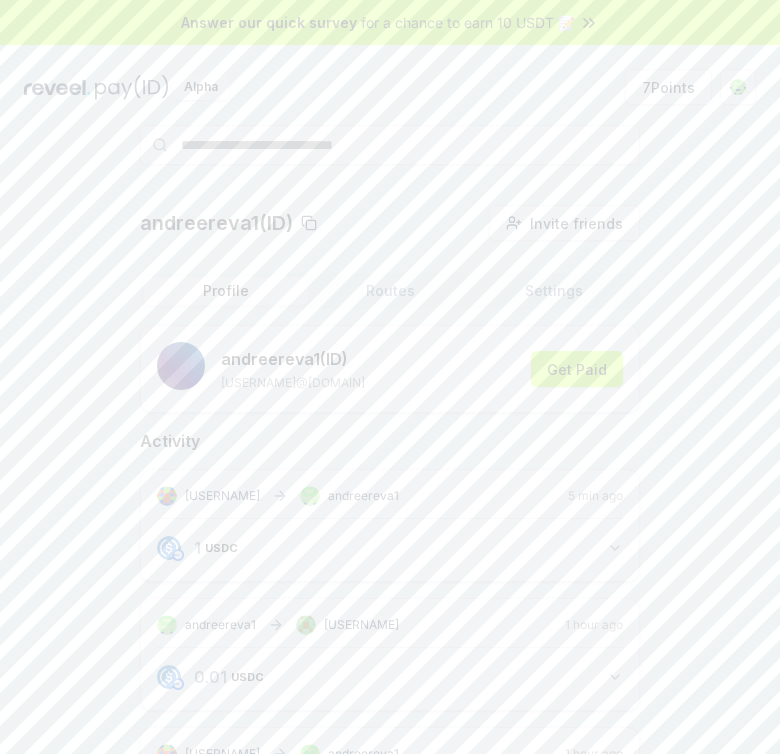 click on "Activity" at bounding box center (390, 441) 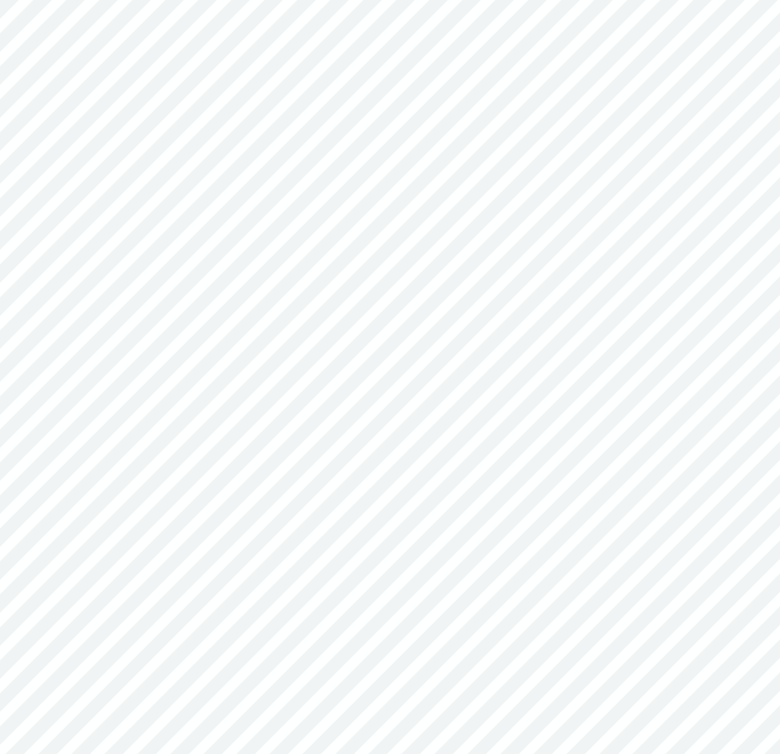 scroll, scrollTop: 0, scrollLeft: 0, axis: both 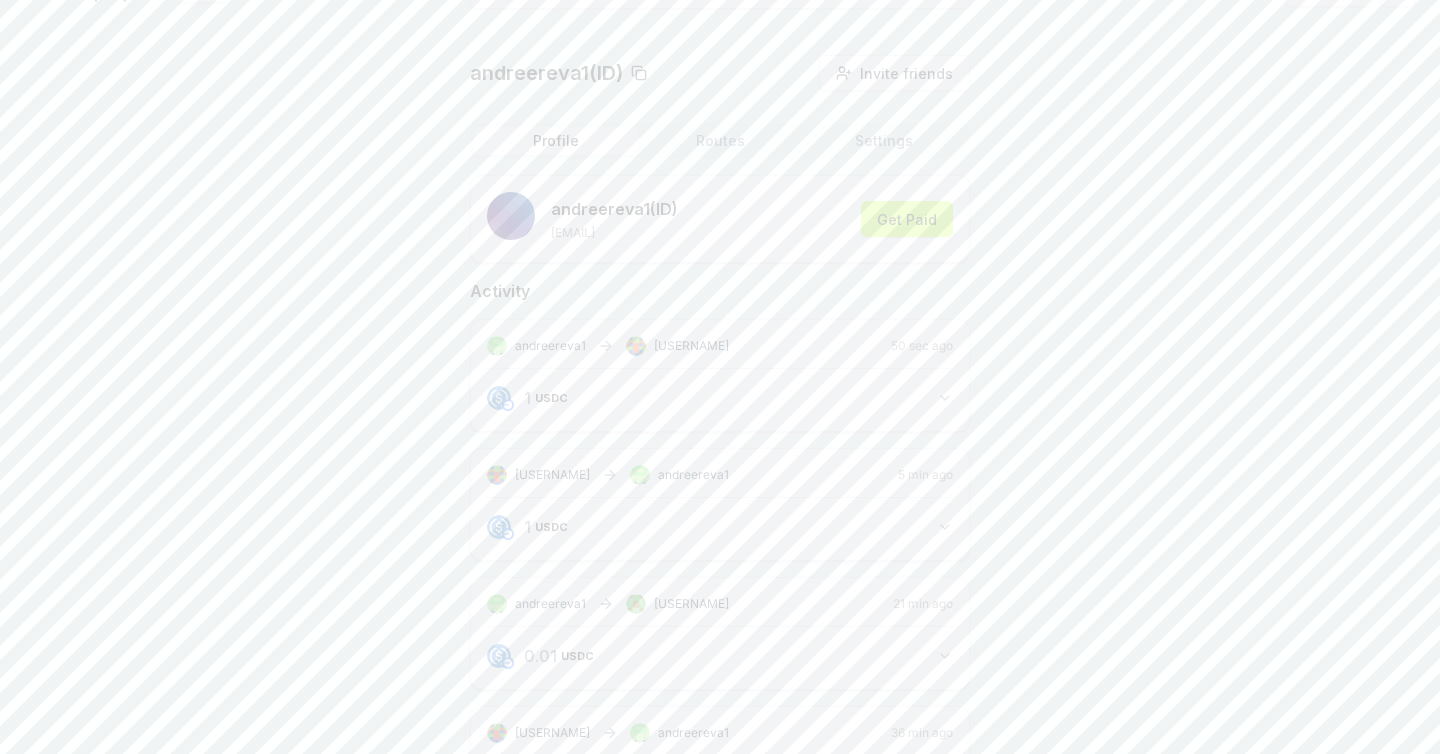 click on "1 USDC 1 USDC" at bounding box center [720, 527] 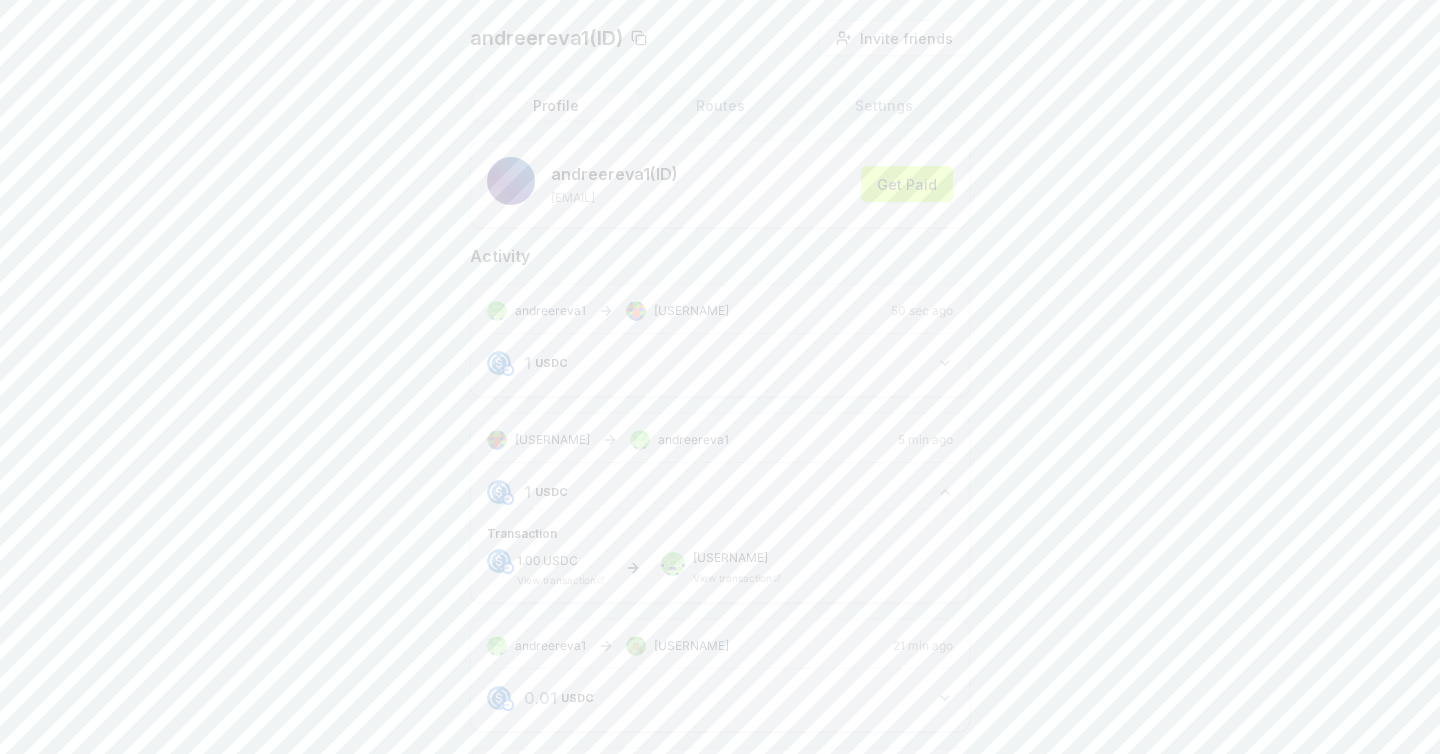 click on "[USERNAME](ID) Invite friends Invite Profile Routes Settings [USERNAME] (ID) [EMAIL] Get Paid Activity [USERNAME] [USERNAME] [TIME] [AMOUNT] [AMOUNT] Transaction [AMOUNT] View transaction [USERNAME] View transaction [USERNAME] [USERNAME] [TIME] [AMOUNT] [AMOUNT] [USERNAME] [USERNAME] [TIME] [AMOUNT] [AMOUNT] [USERNAME] [USERNAME] [TIME] [AMOUNT] [AMOUNT] [USERNAME] [USERNAME] [TIME] [AMOUNT] [AMOUNT] [USERNAME] [USERNAME] [TIME] [AMOUNT] [AMOUNT] [USERNAME] [USERNAME] [TIME] [AMOUNT] [AMOUNT] [USERNAME] [USERNAME] [TIME] [AMOUNT] [AMOUNT]" at bounding box center [720, 843] 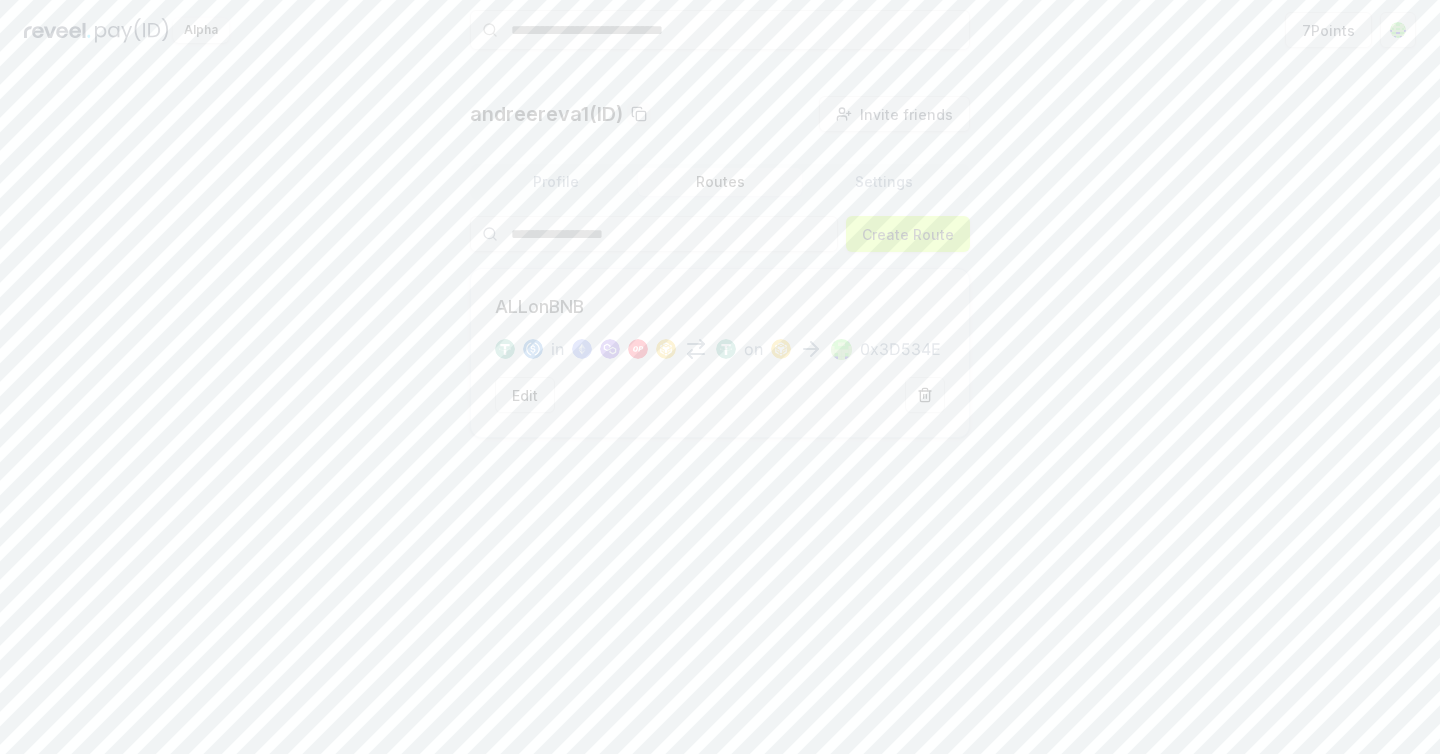 click on "Profile" at bounding box center [556, 182] 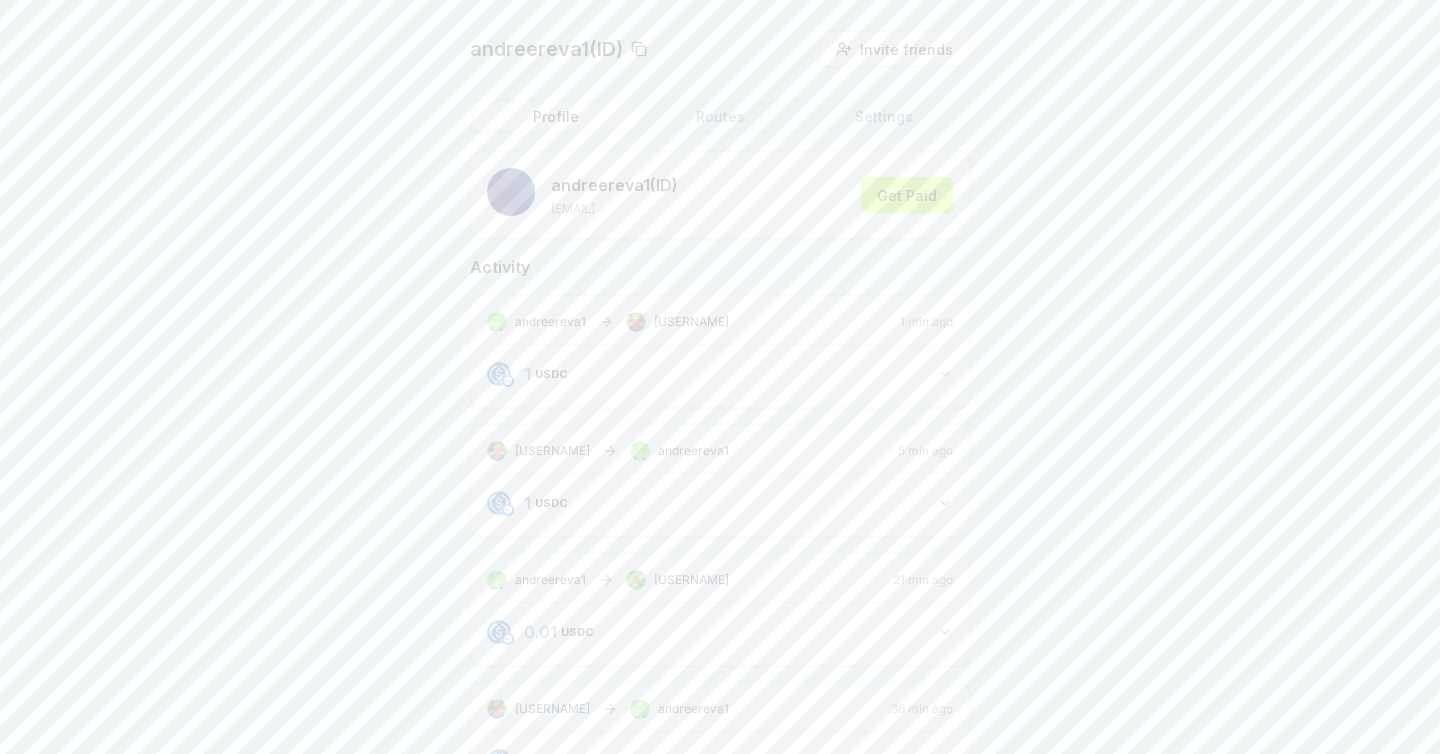 scroll, scrollTop: 136, scrollLeft: 0, axis: vertical 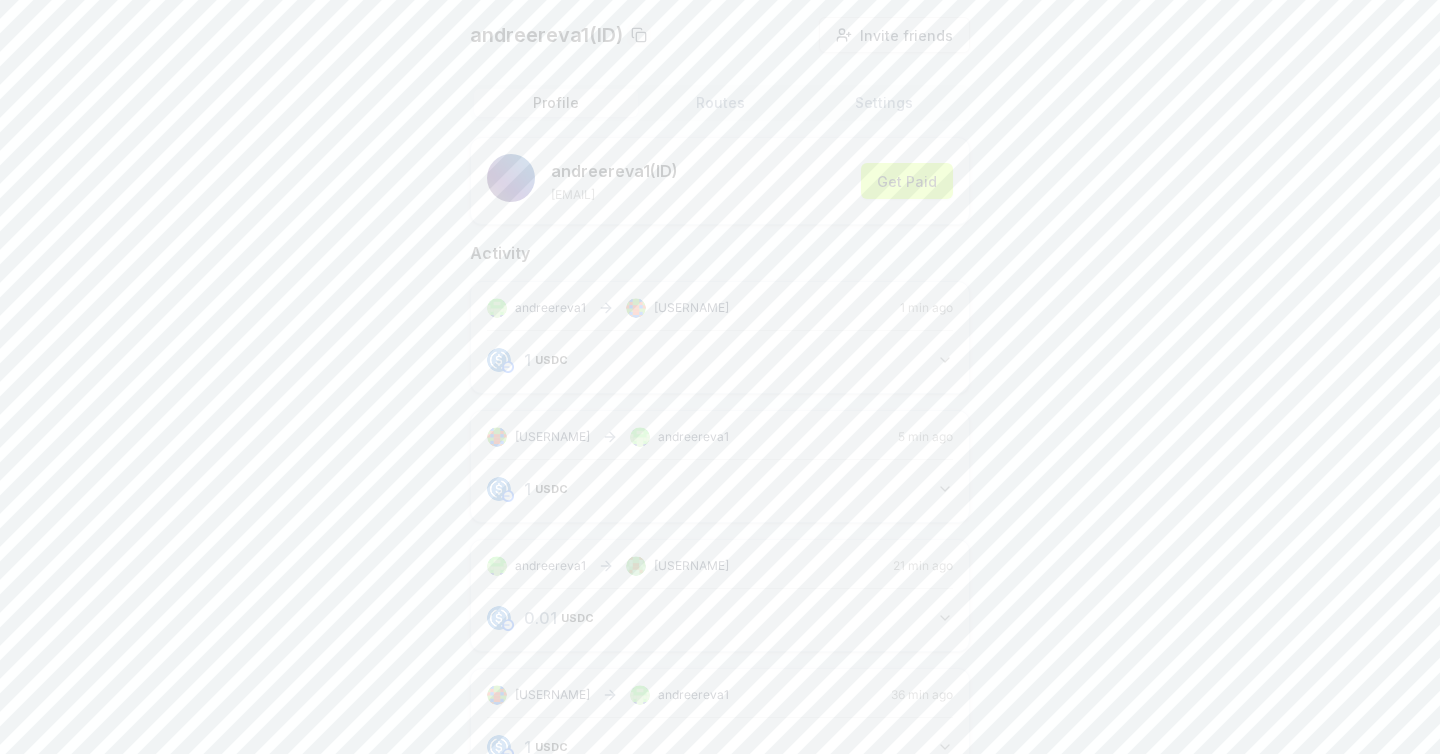 click on "1 USDC 1 USDC" at bounding box center (720, 489) 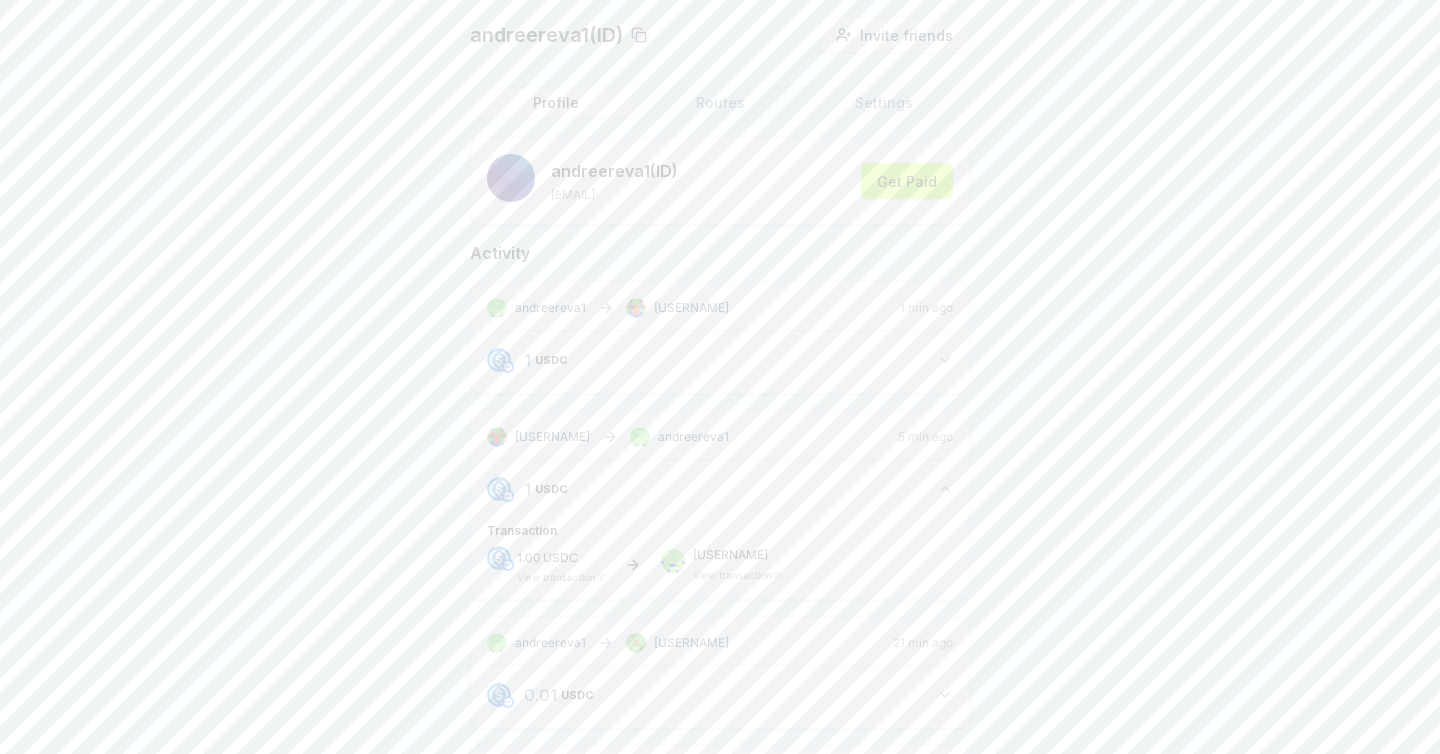 click on "1 USDC 1 USDC" at bounding box center (720, 489) 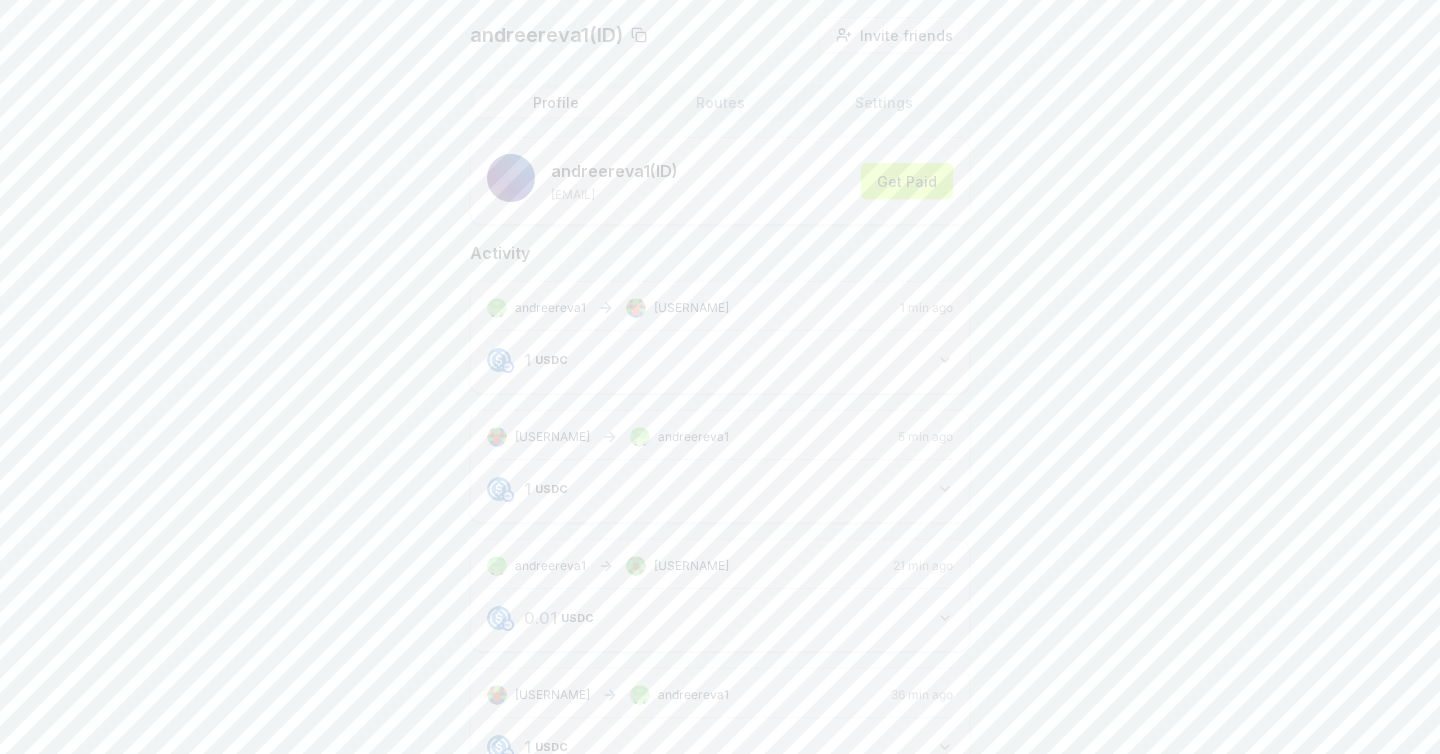 click on "andreereva1(ID) Invite friends Invite Profile Routes Settings andreereva1 (ID) andreereva1@outlook.com Get Paid Activity andreereva1 adrienonreva 1 min ago 1 USDC 1 USDC adrienonreva andreereva1 5 min ago 1 USDC 1 USDC andreereva1 adrien 21 min ago 0.01 USDC 0.01 USDC adrienonreva andreereva1 36 min ago 1 USDC 1 USDC andreereva1 adrien 1 hour ago 0.01 USDC 0.01 USDC adrienonreva andreereva1 1 hour ago 1 USDC 1 USDC OKBARAGNAR888 andreereva1 11 hours ago 0.01 USDC 0.01 USDC andreereva1 gxreveel 18 hours ago 0.01 USDC 0.011 USDC andreereva1 gxreveel 18 hours ago 0.01 USDC 0.011 USDC andreereva1 adrienonreva 20 hours ago 0.01 USDC 0.01 USDC" at bounding box center (720, 802) 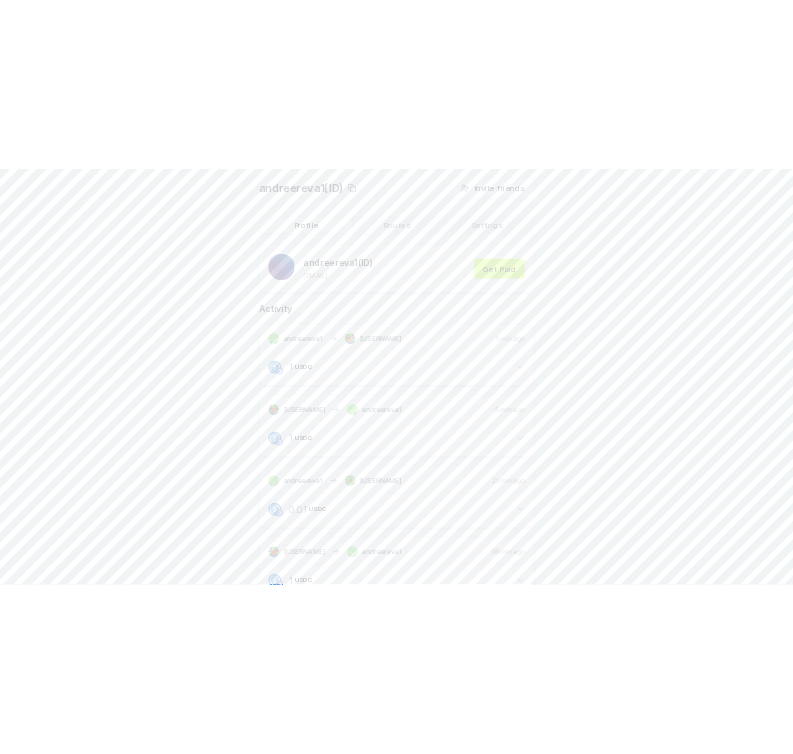 scroll, scrollTop: 57, scrollLeft: 0, axis: vertical 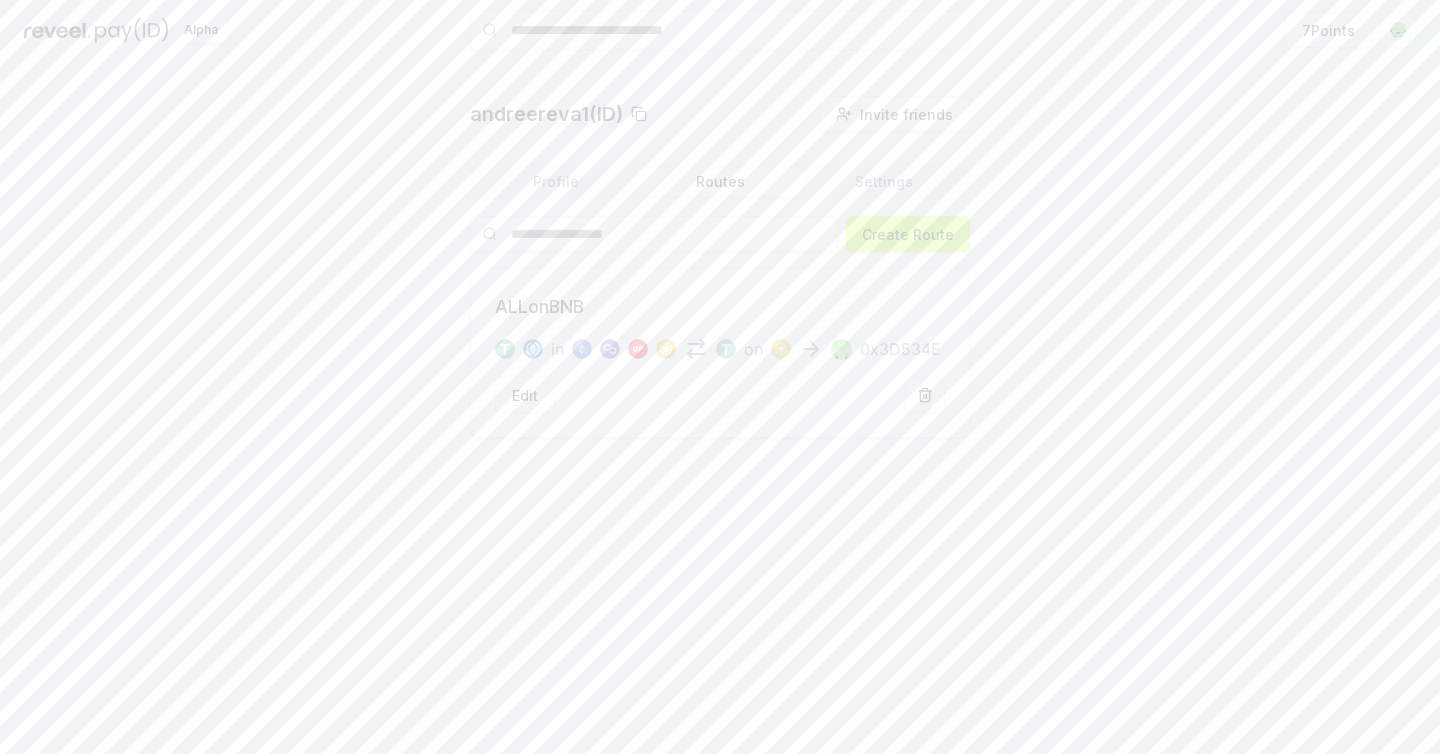 click on "andreereva1(ID) Invite friends Invite Profile Routes Settings Create Route ALLonBNB in on 0x3D534E Edit" at bounding box center [720, 267] 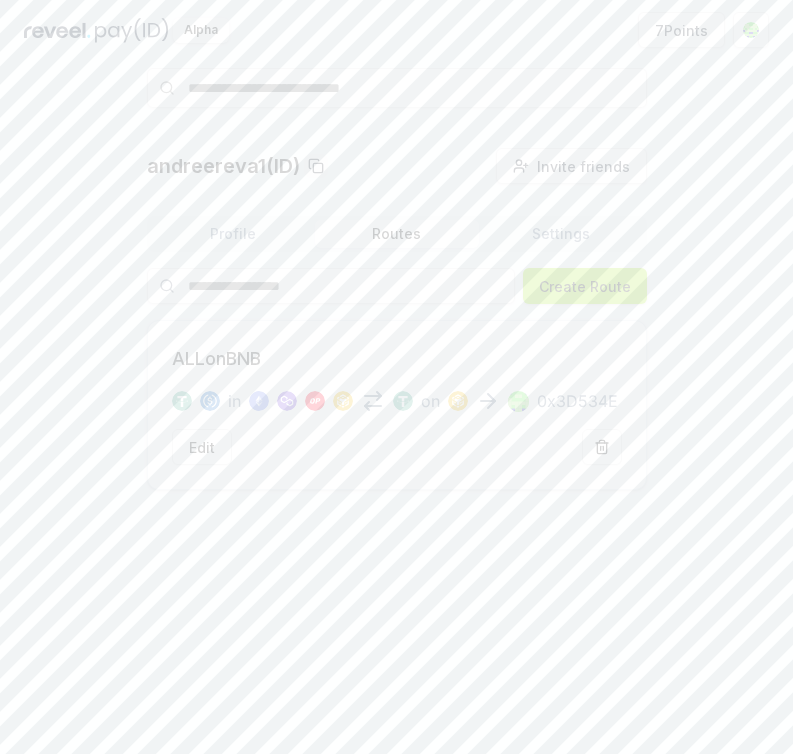 click on "Create Route" at bounding box center [585, 286] 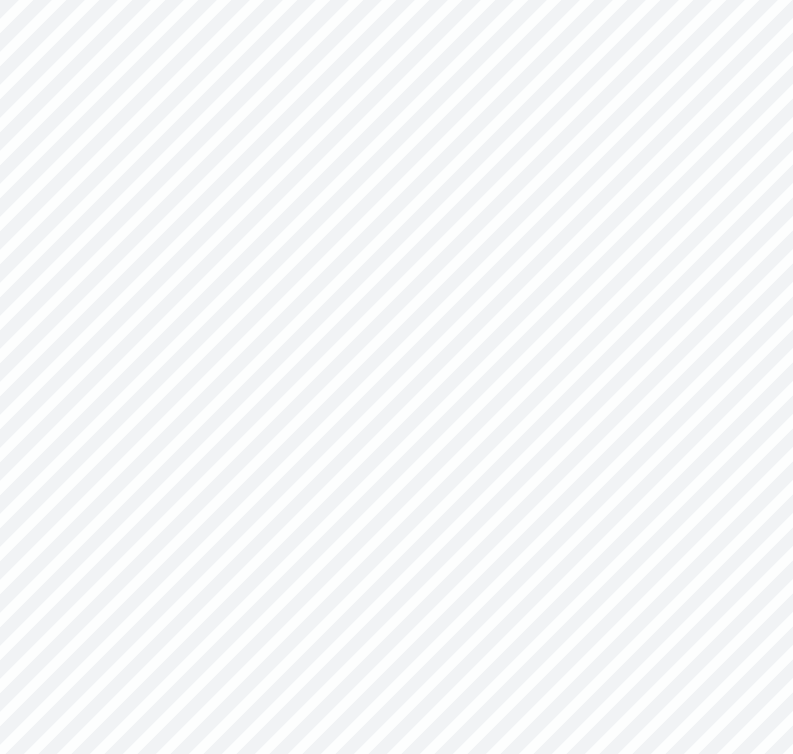 scroll, scrollTop: 0, scrollLeft: 0, axis: both 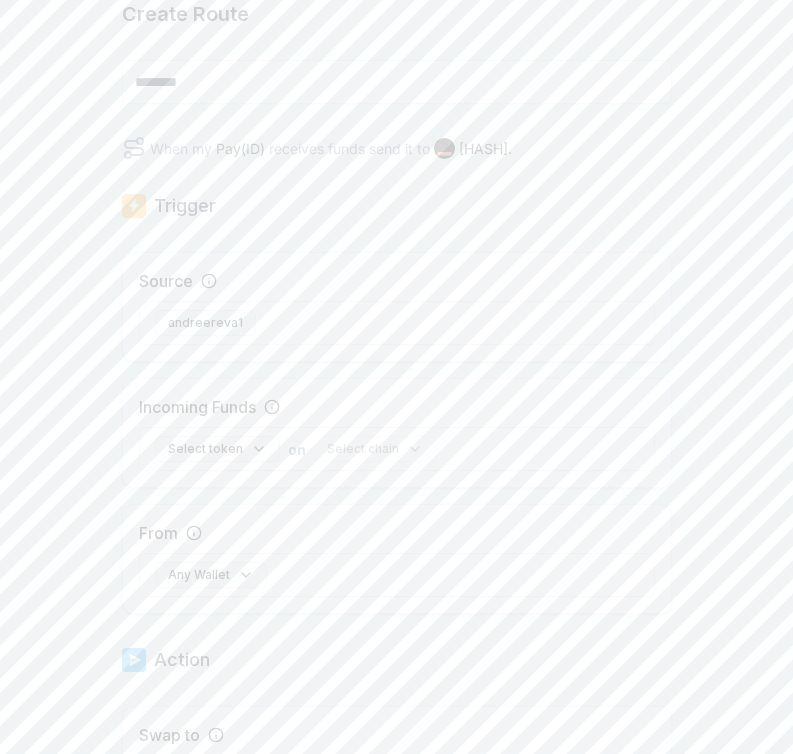 click on "Select token" at bounding box center (217, 449) 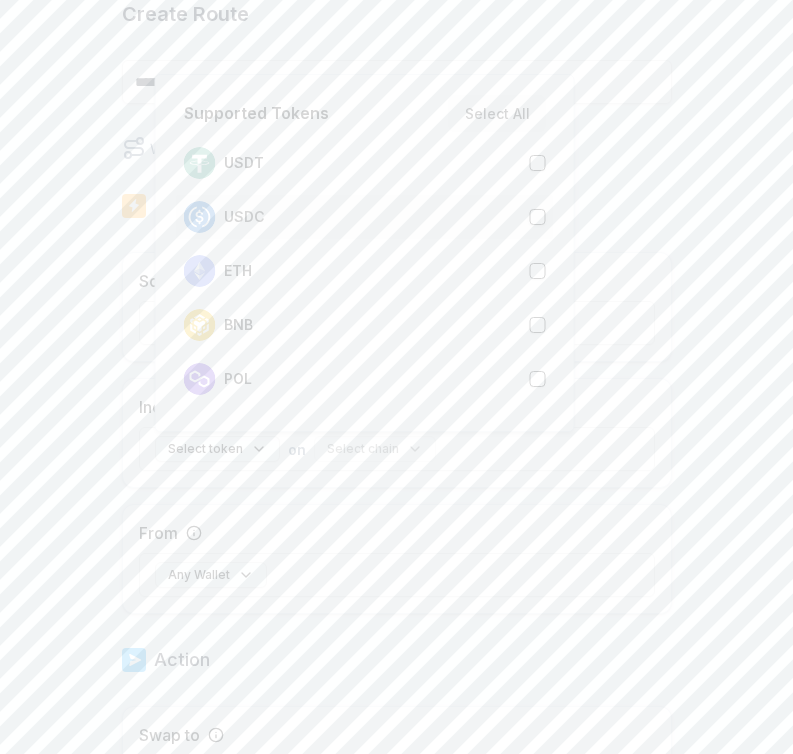 click on "USDC" at bounding box center (365, 217) 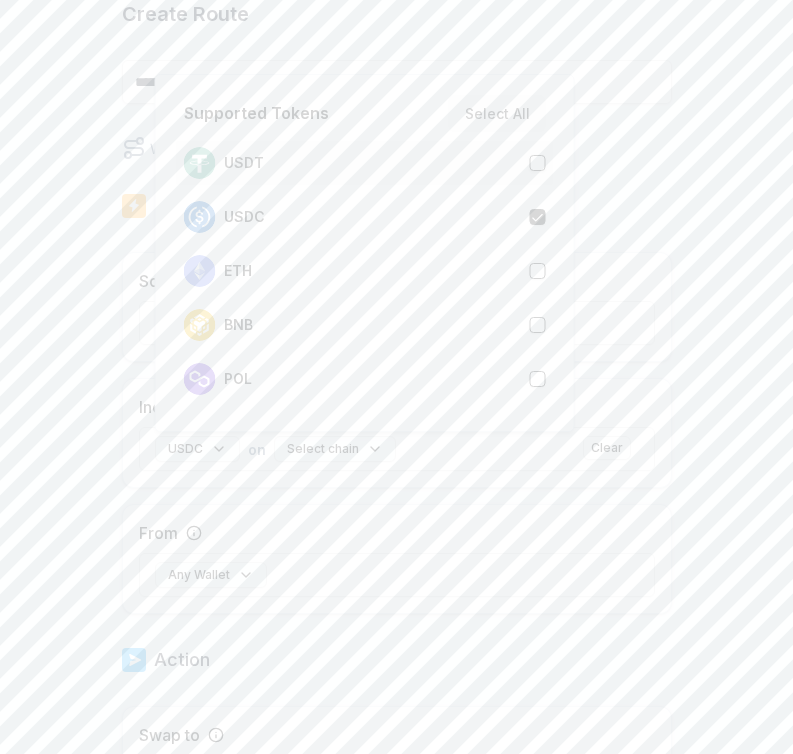 click on "USDT" at bounding box center (365, 163) 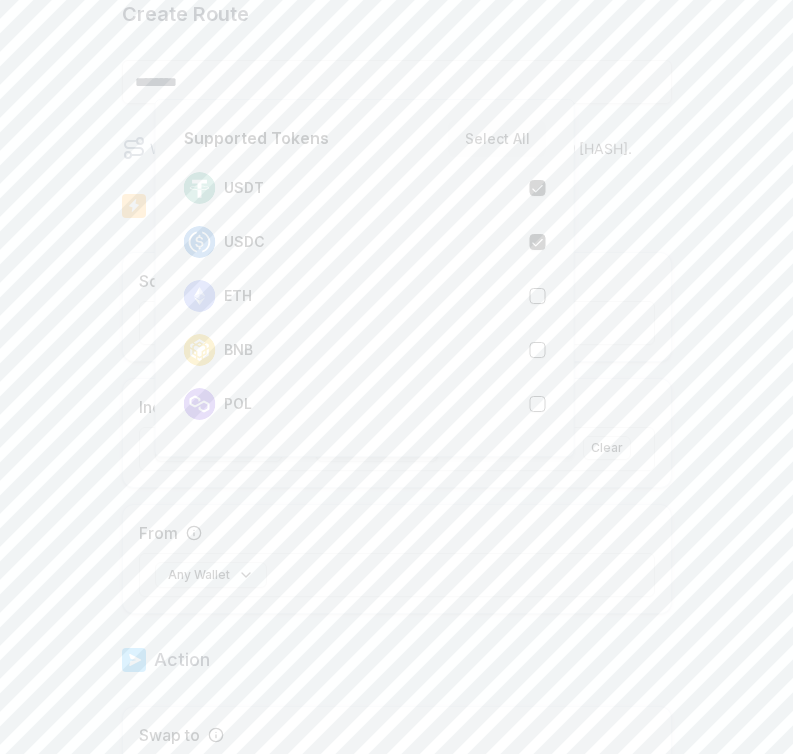click on "Select chain" at bounding box center [377, 449] 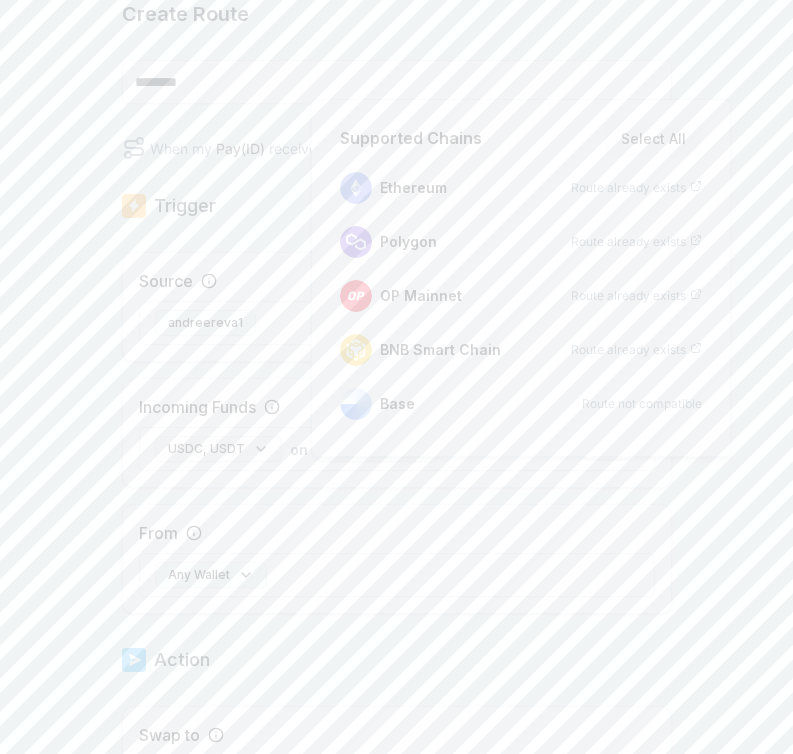click on "USDC, USDT" at bounding box center [218, 449] 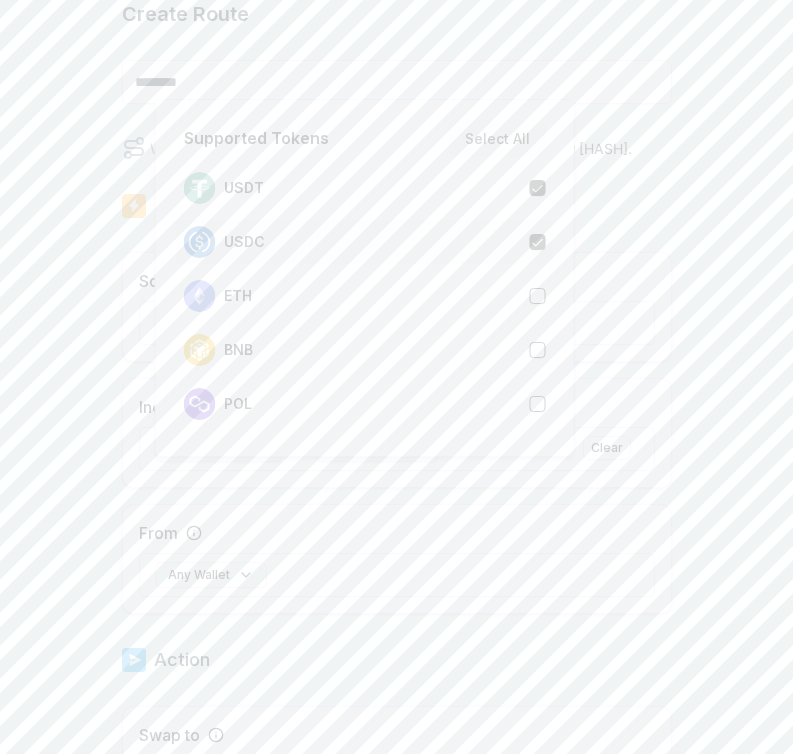 click on "USDC" at bounding box center (365, 242) 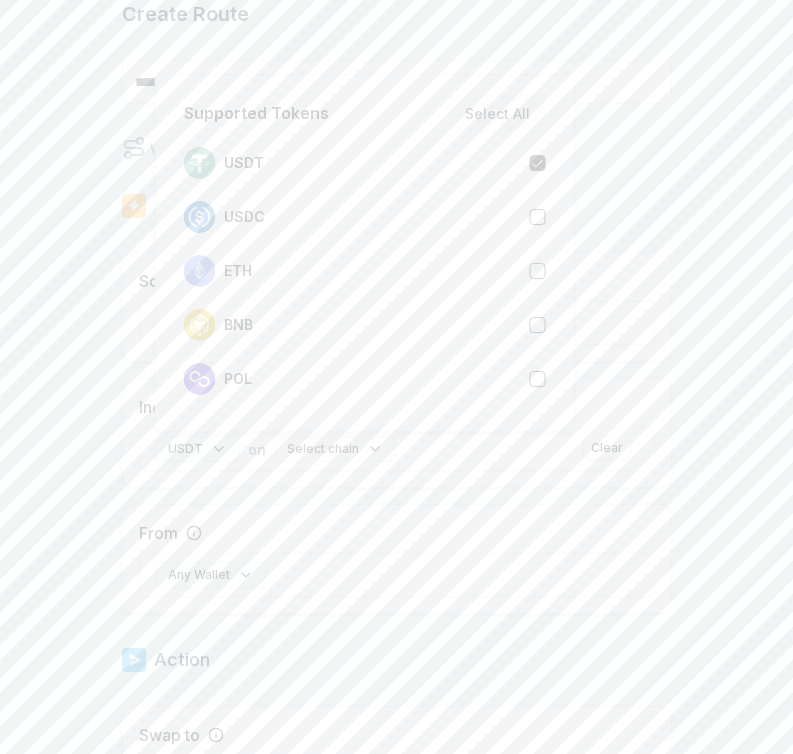 click on "Select chain" at bounding box center [335, 449] 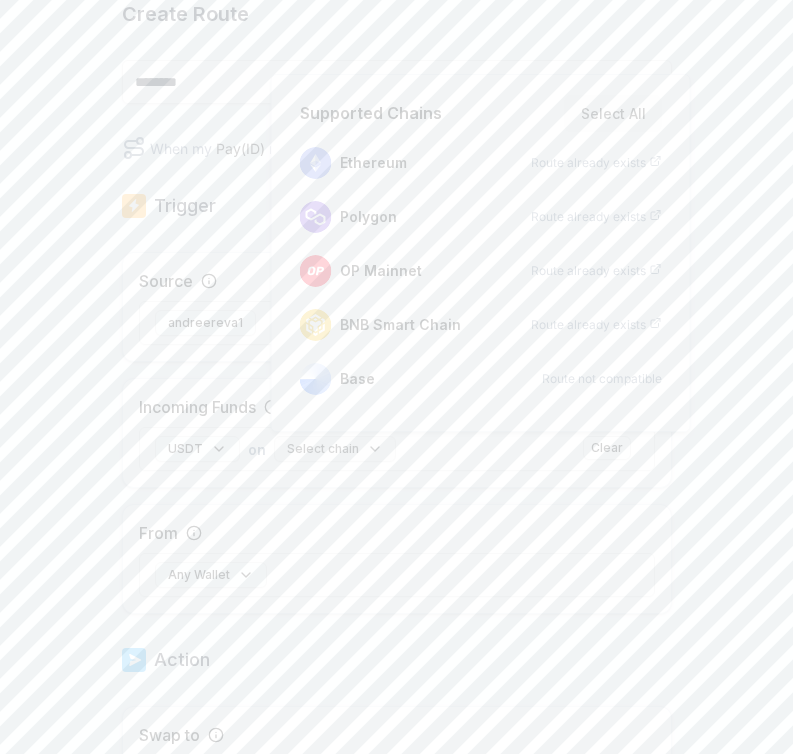 click on "Select chain" at bounding box center [335, 449] 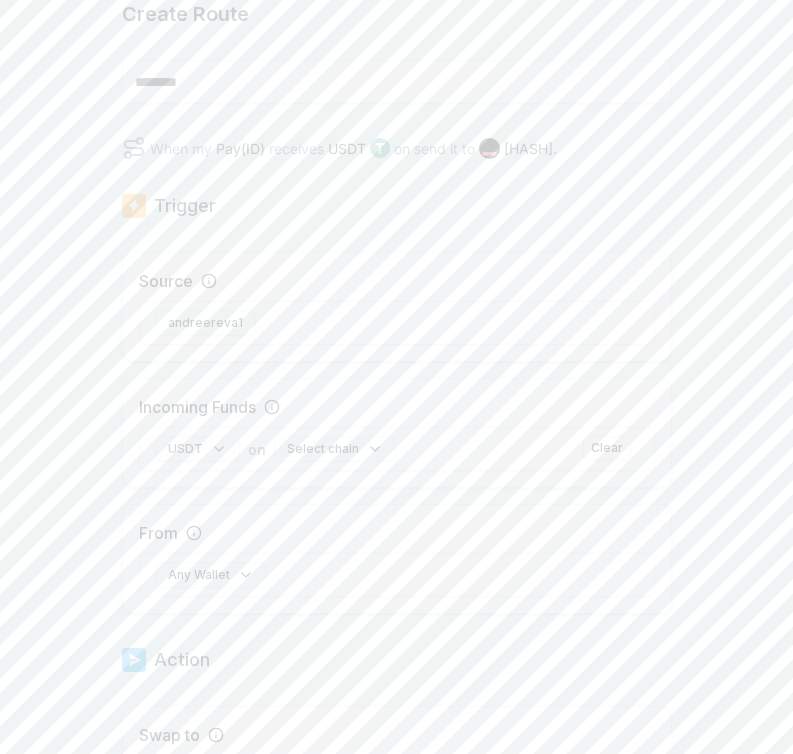 click on "USDT" at bounding box center [197, 449] 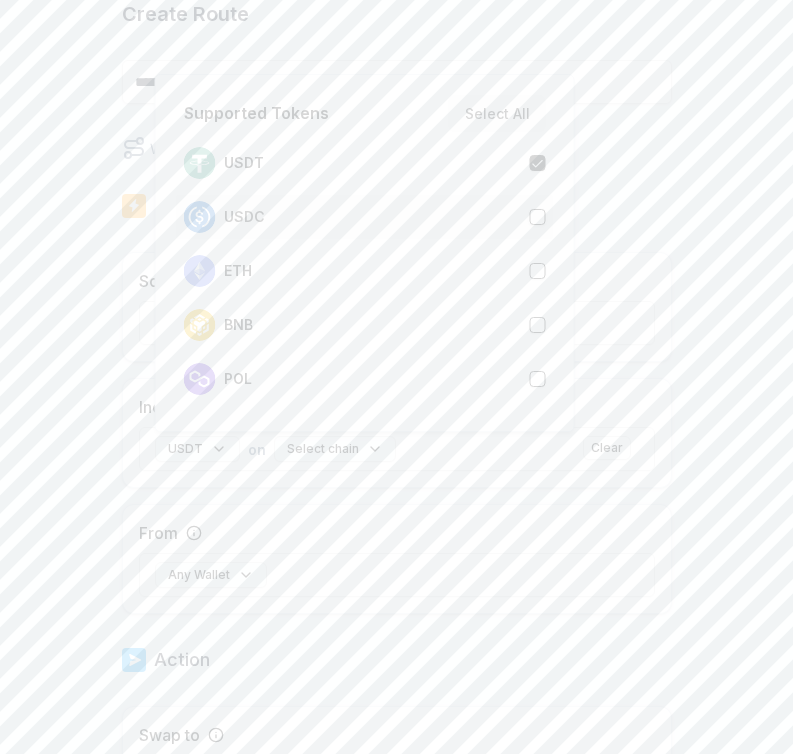 click on "USDC" at bounding box center [365, 217] 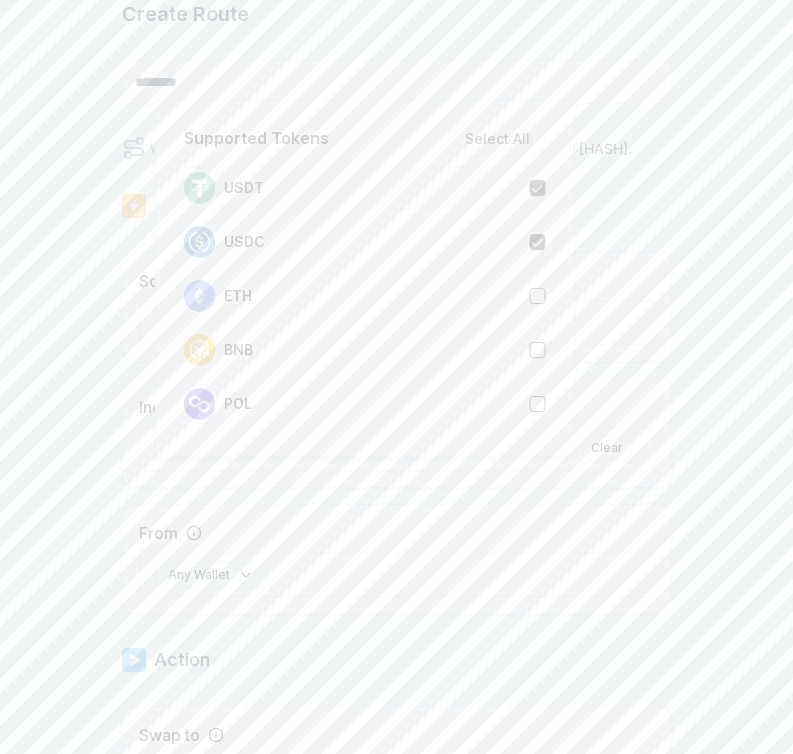 click on "USDT" at bounding box center [365, 188] 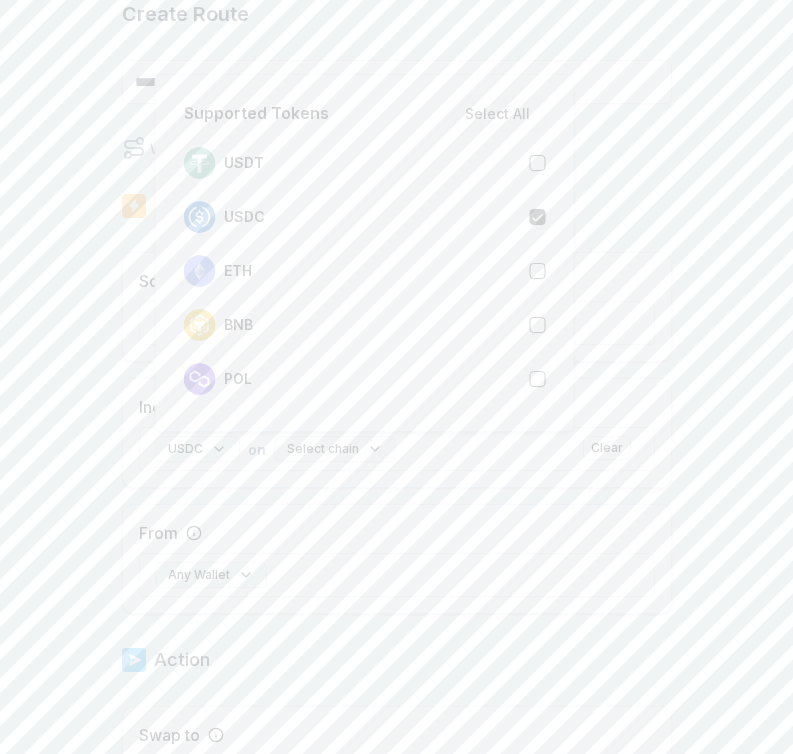 click on "Select chain" at bounding box center [335, 449] 